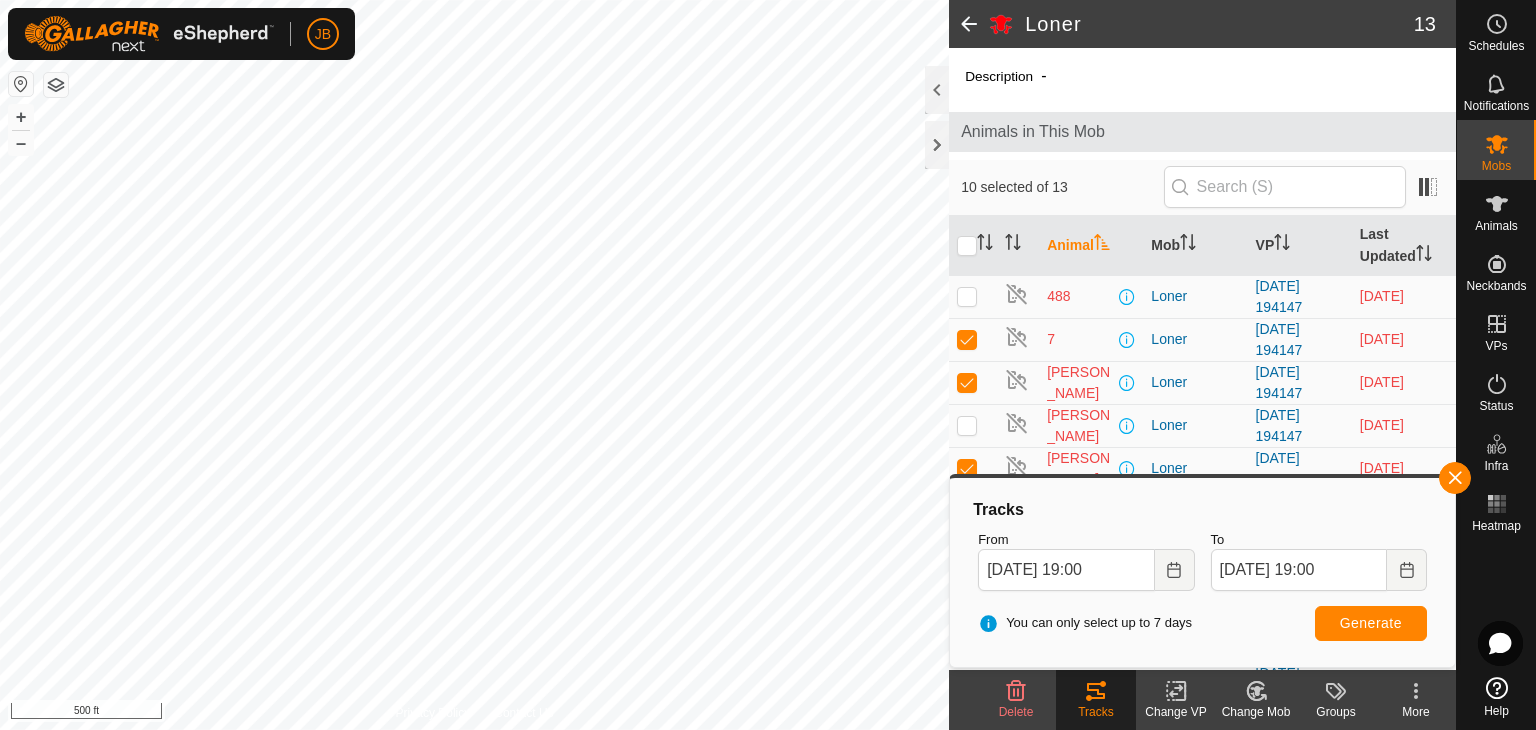 scroll, scrollTop: 0, scrollLeft: 0, axis: both 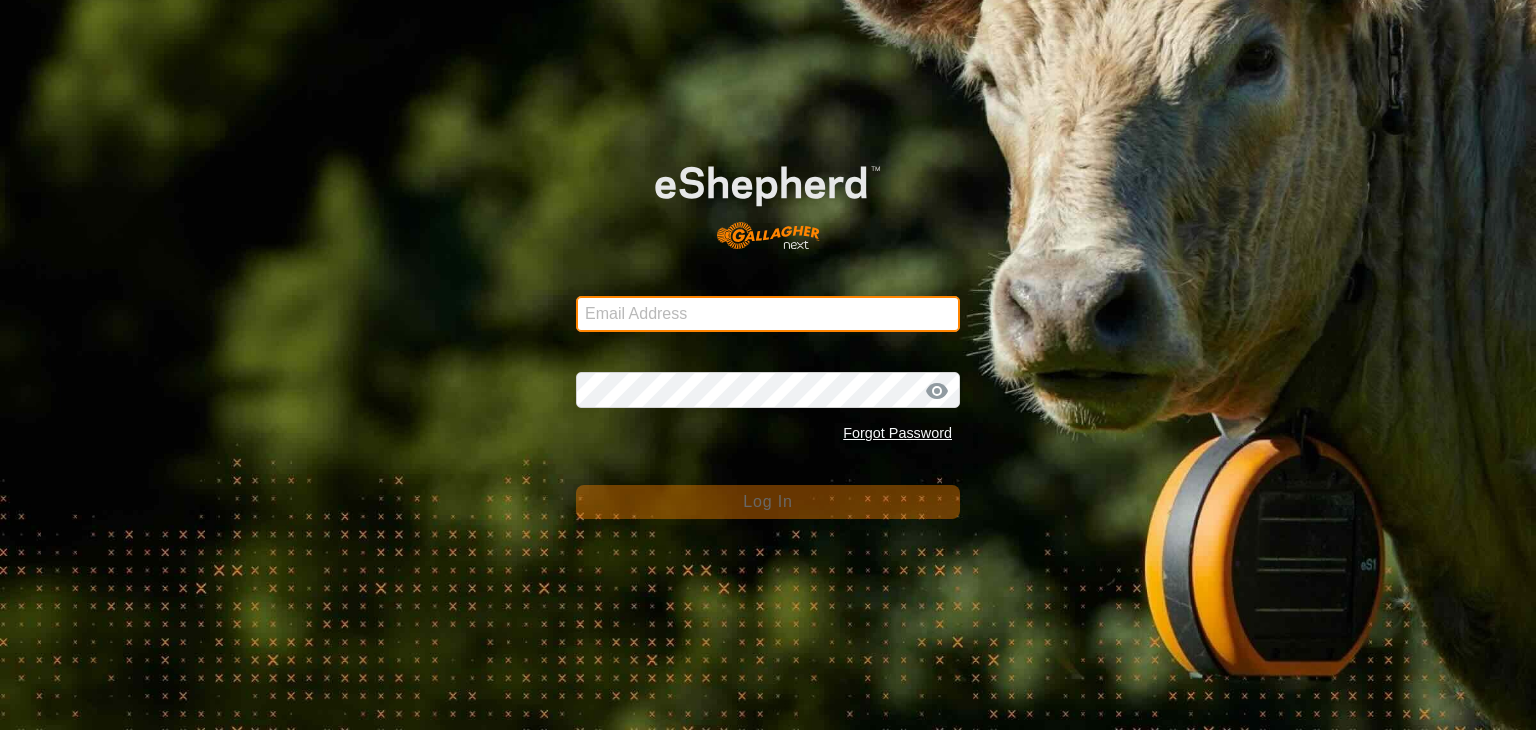 type on "[EMAIL_ADDRESS][DOMAIN_NAME]" 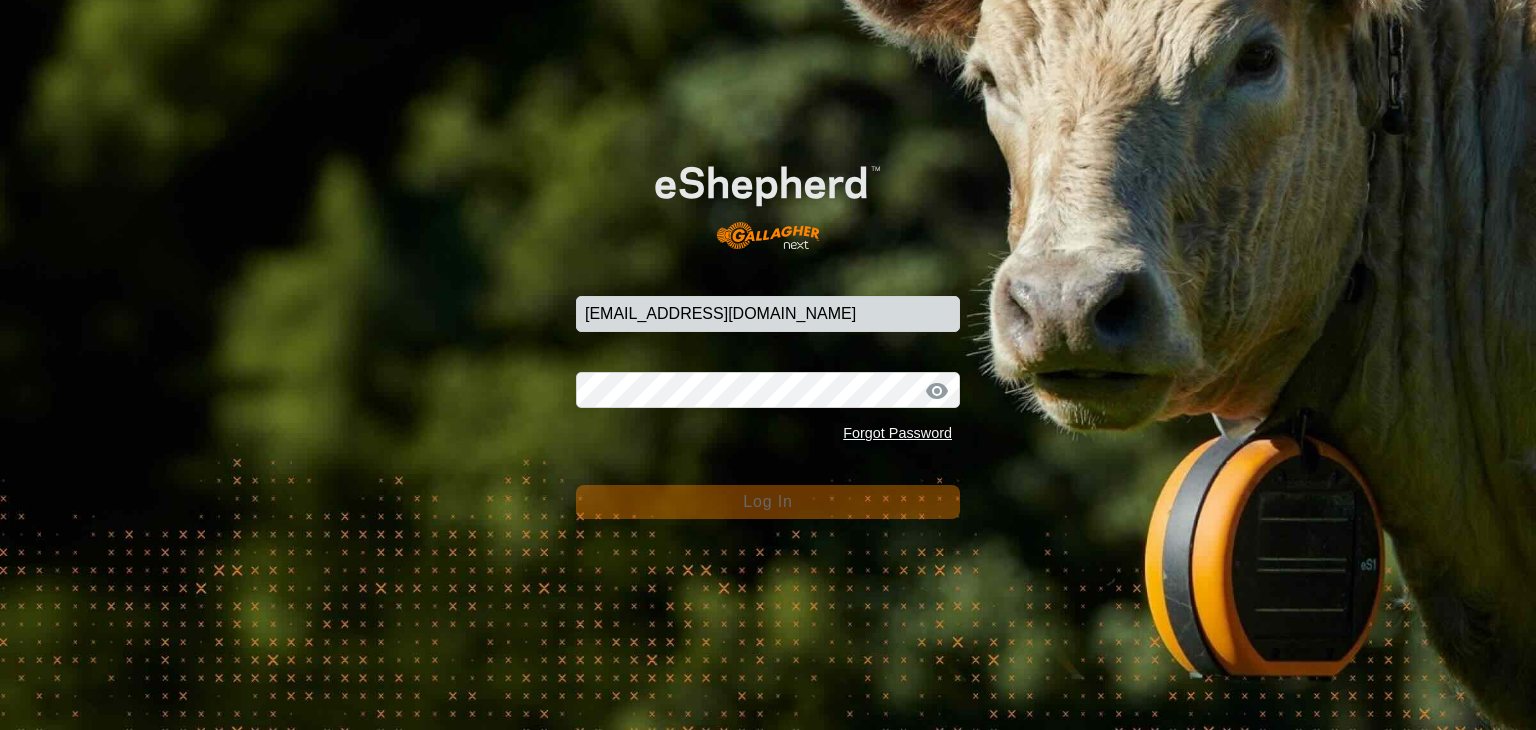scroll, scrollTop: 0, scrollLeft: 0, axis: both 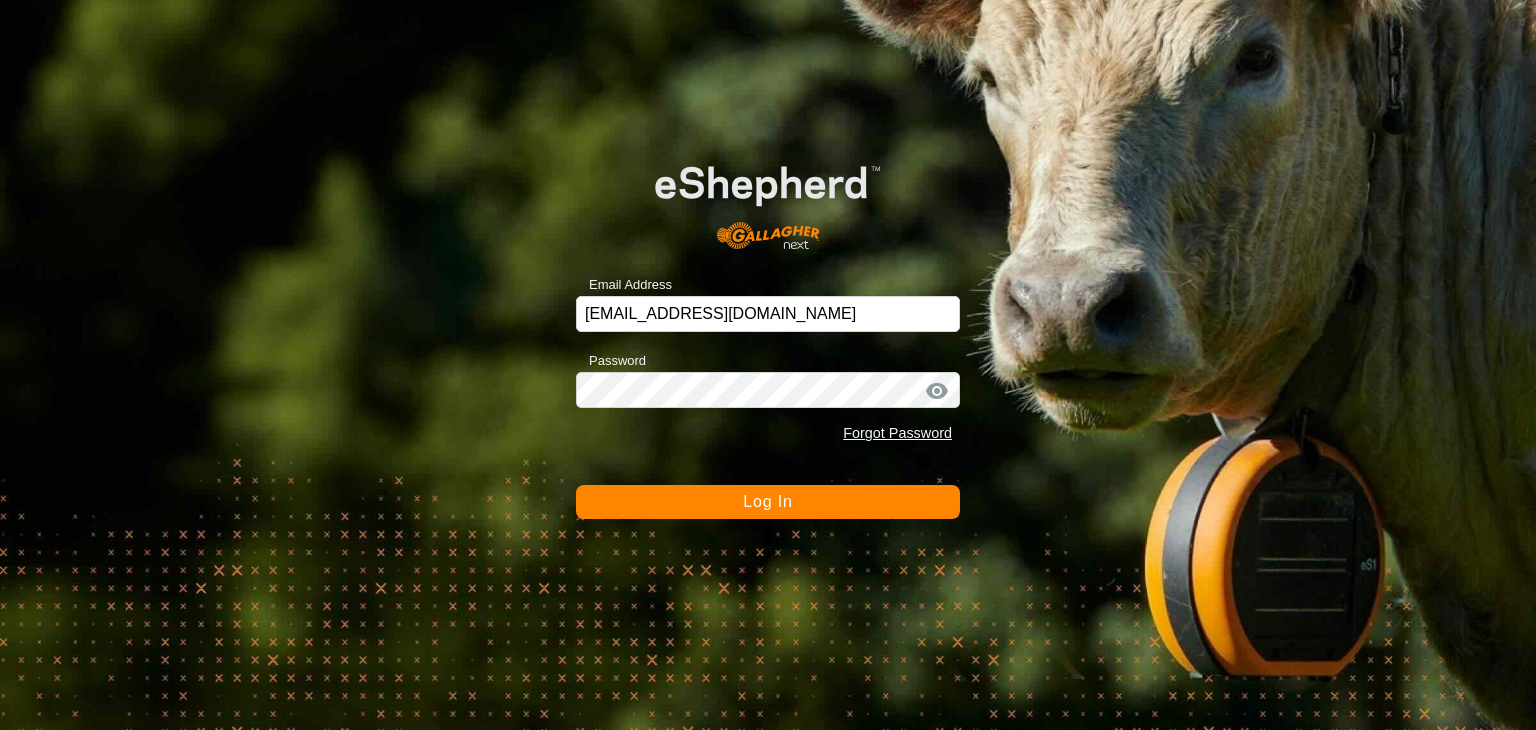 click on "Log In" 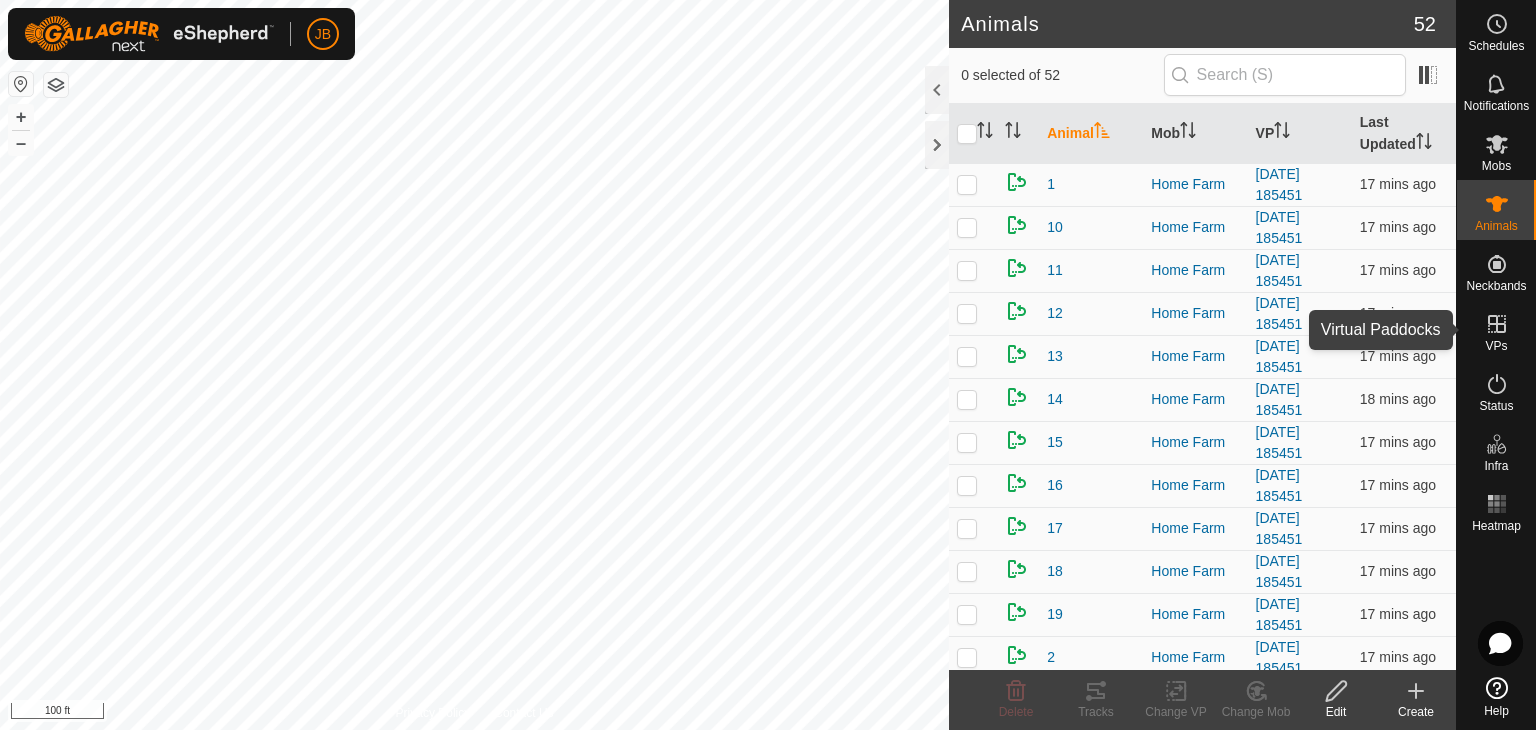 click 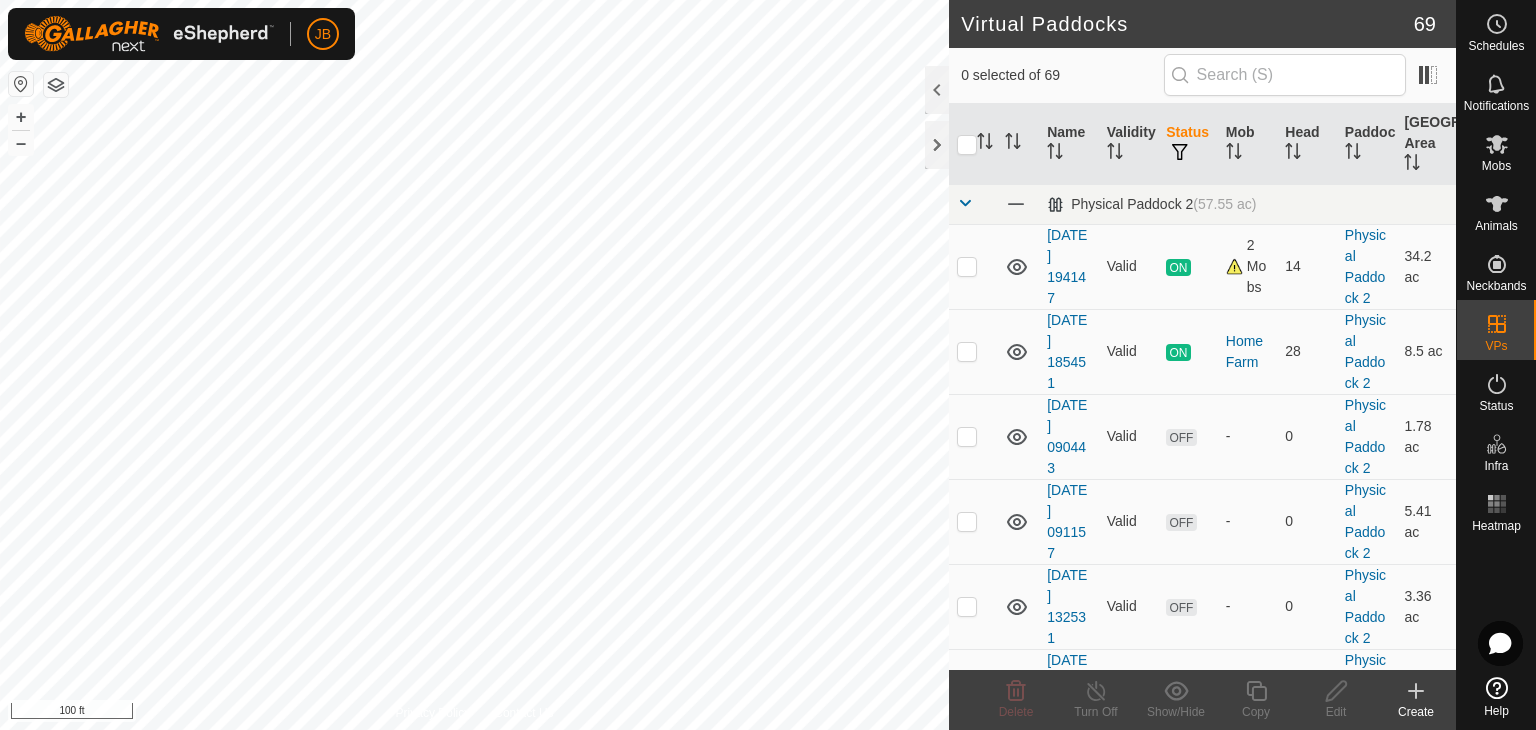 click 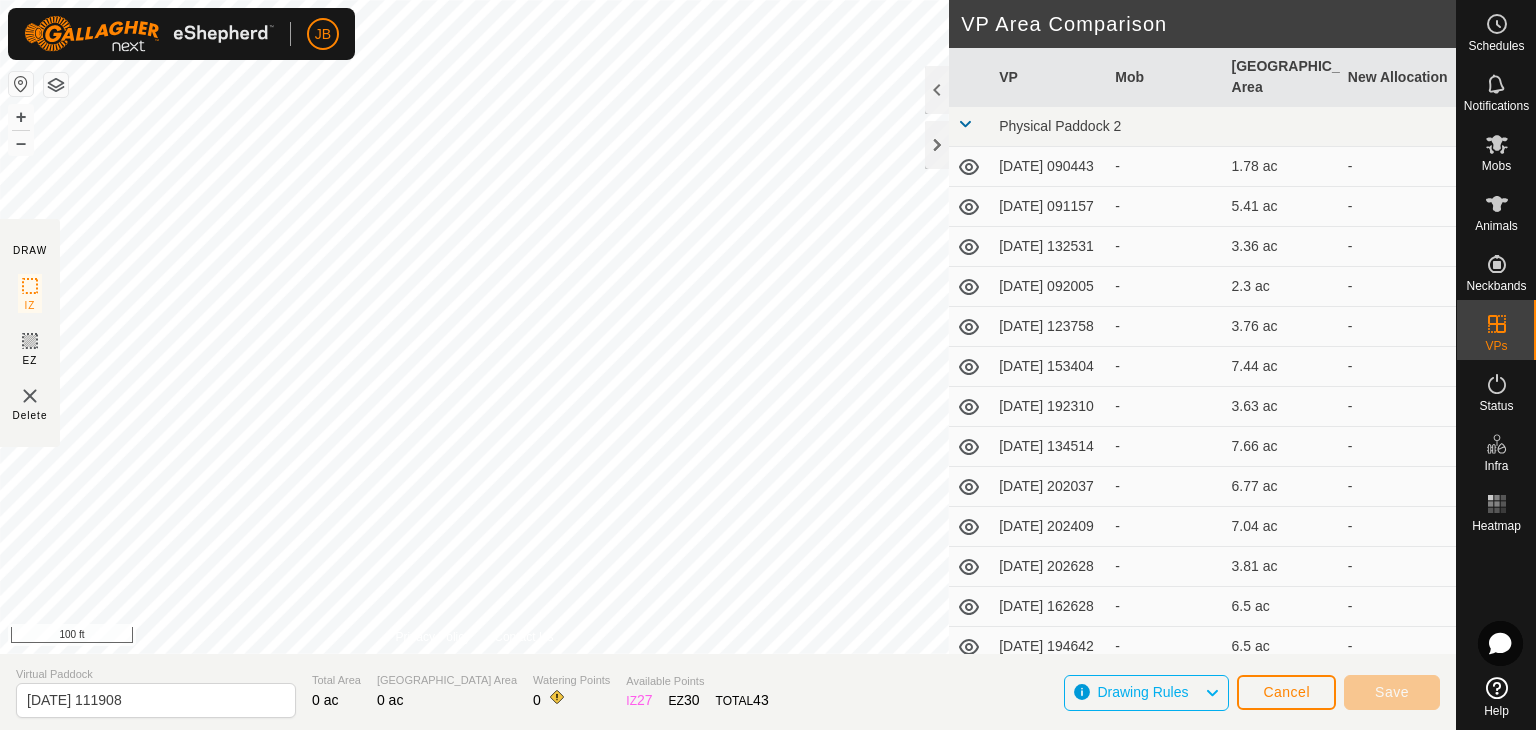 click on "Virtual Paddock [DATE] 111908 Total Area 0 ac Grazing Area 0 ac Watering Points 0 Available Points  IZ   27  EZ  30  TOTAL   43 Drawing Rules Cancel Save" 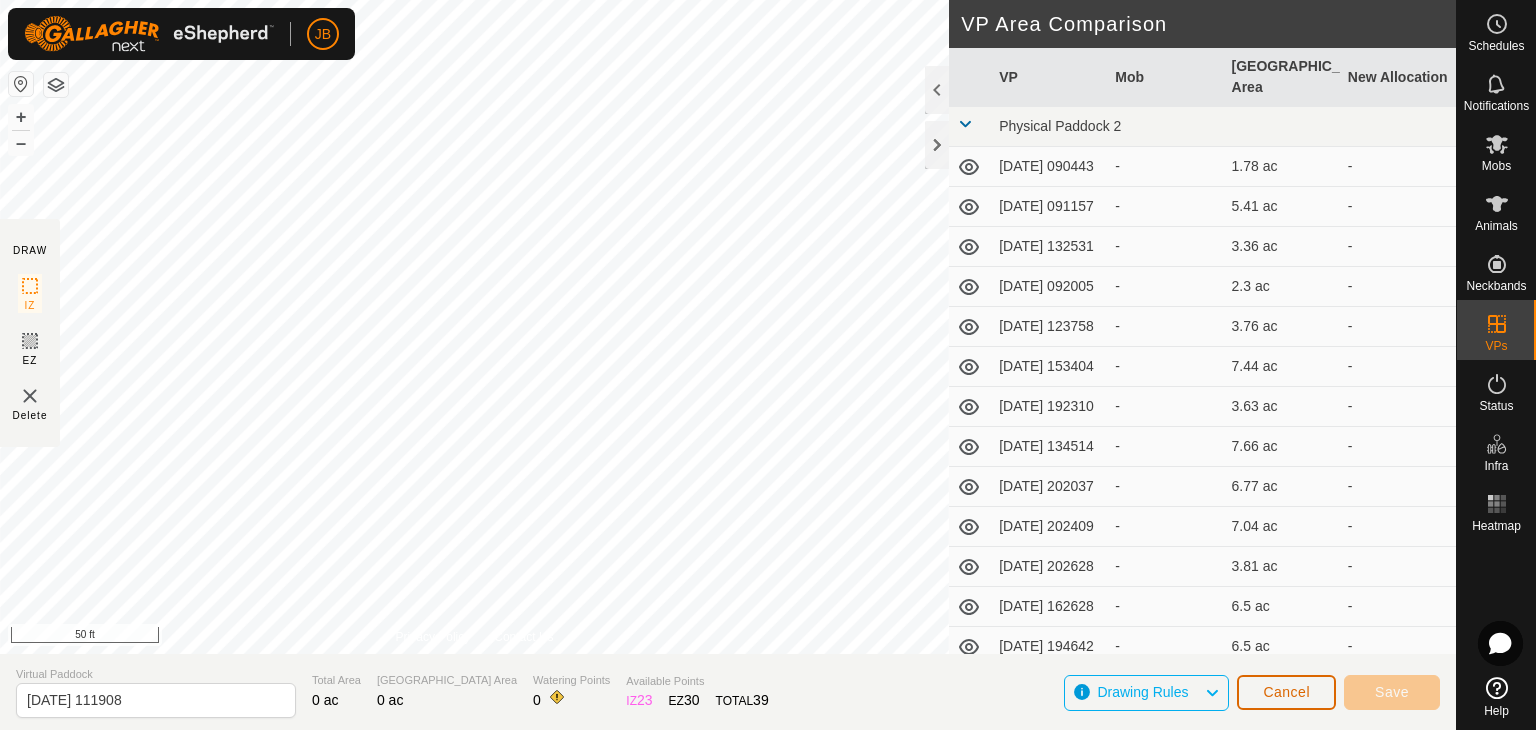 click on "Cancel" 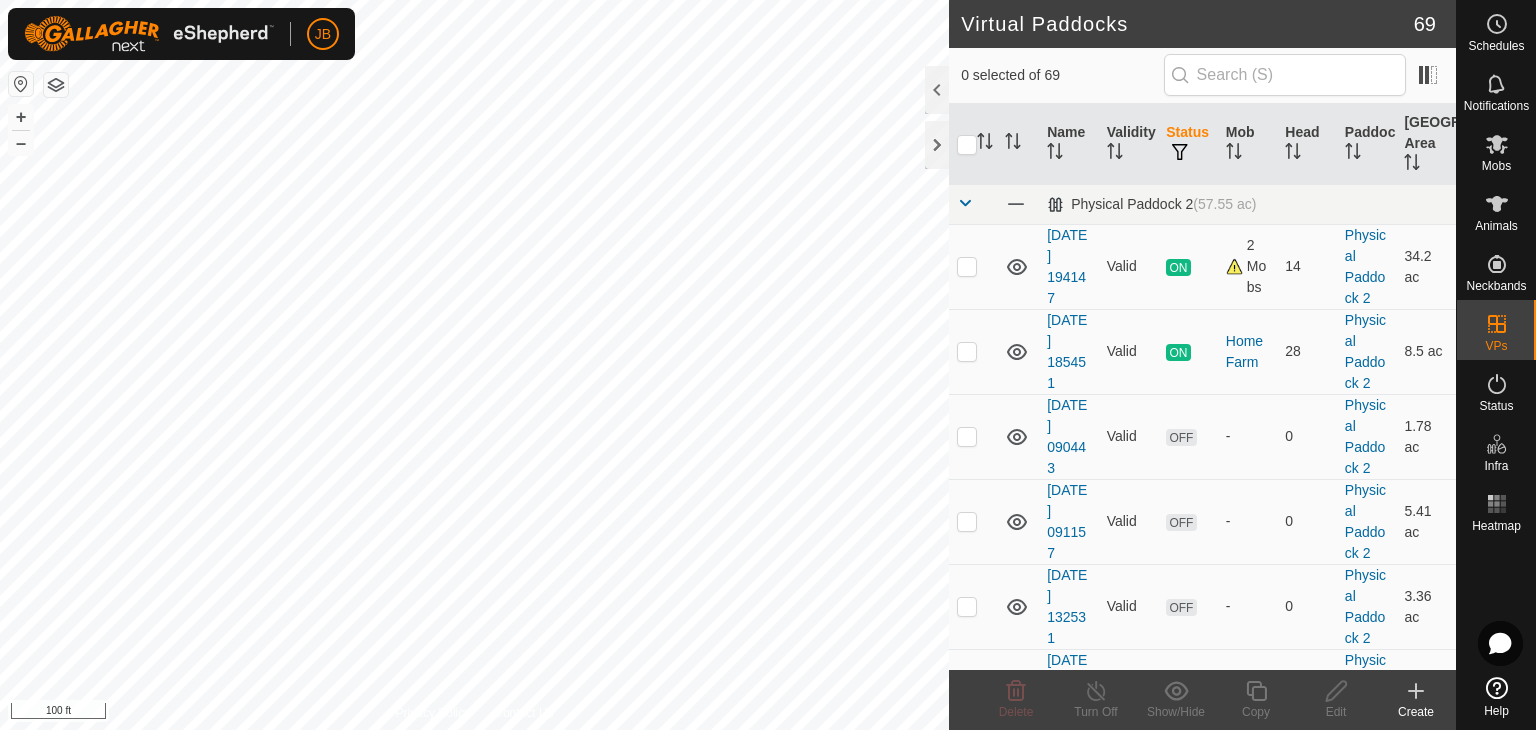 click at bounding box center (21, 84) 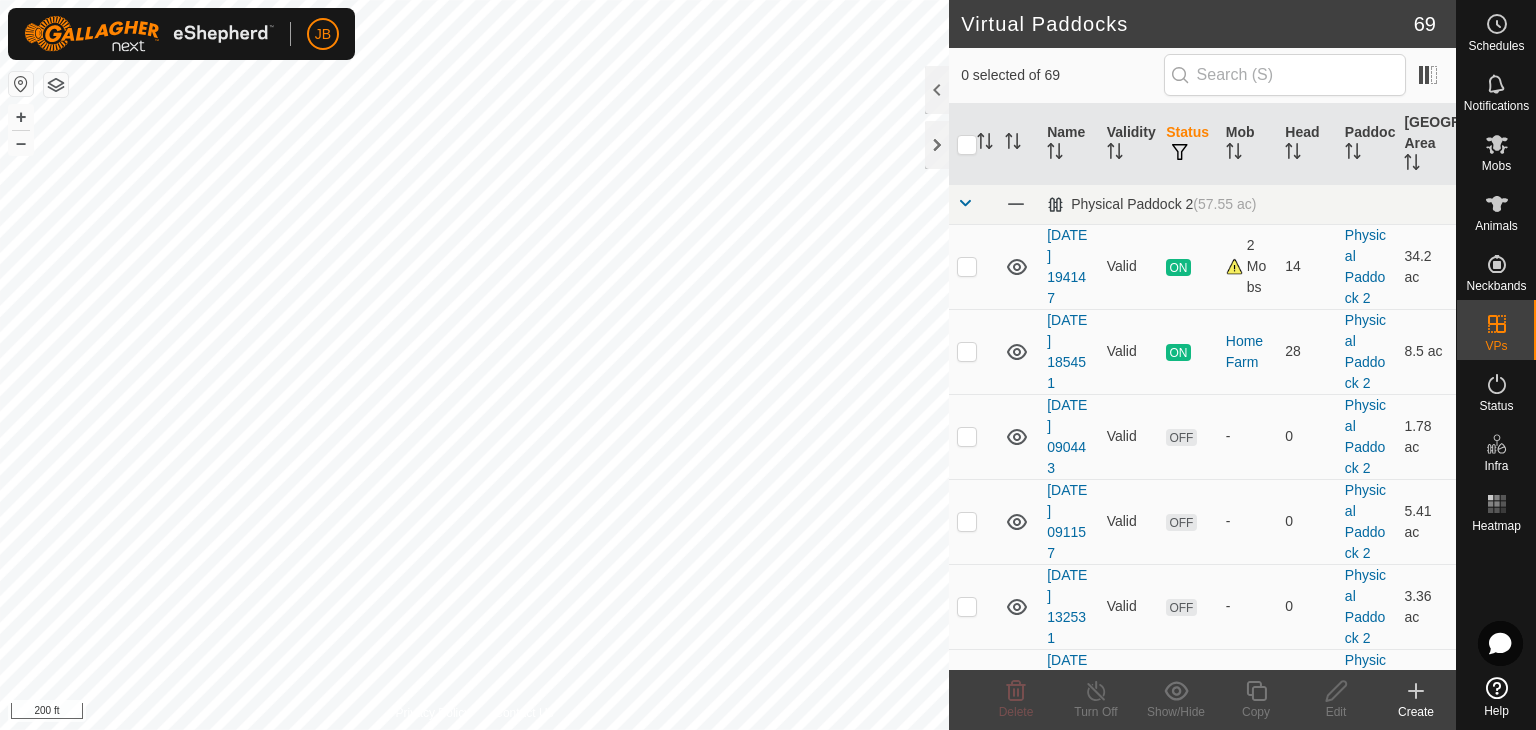 click 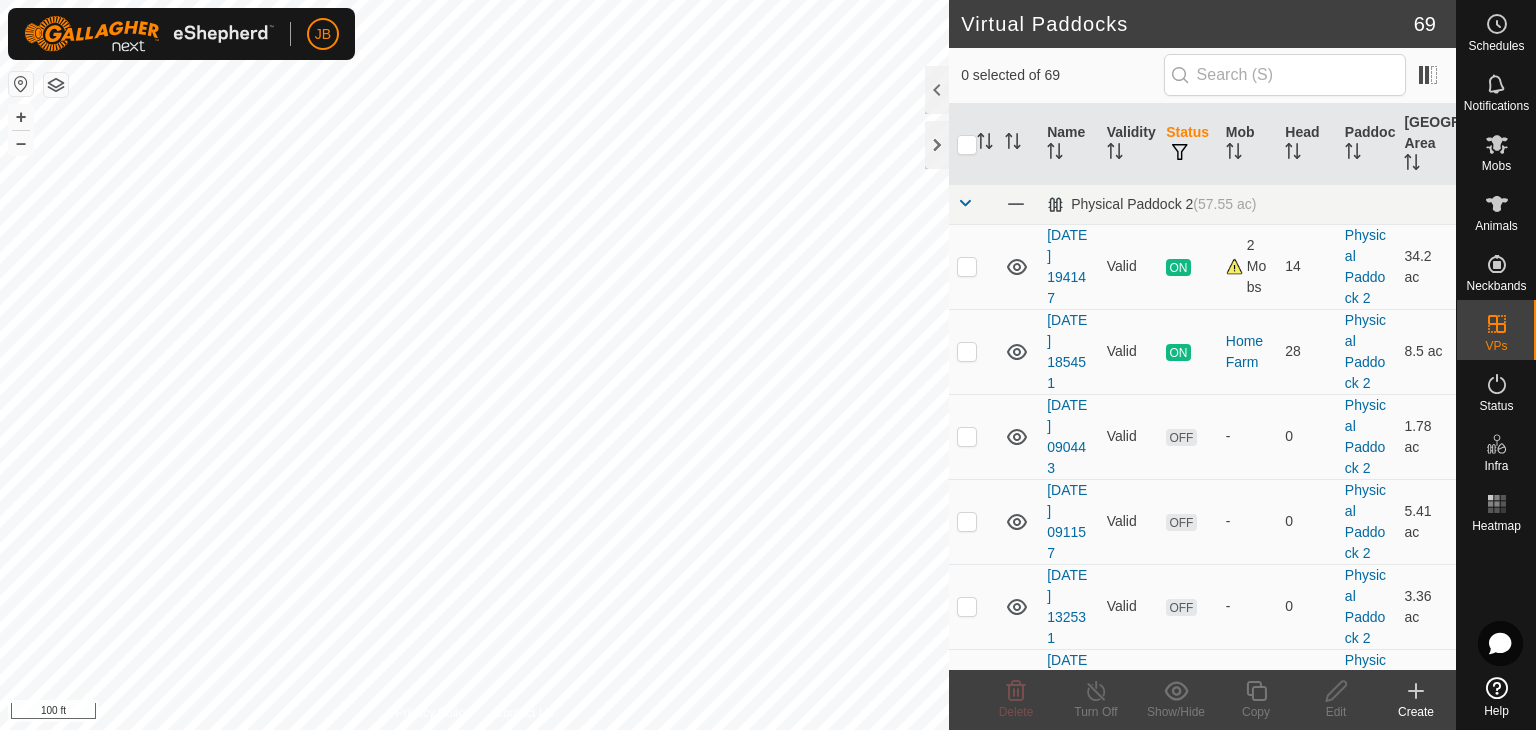 click 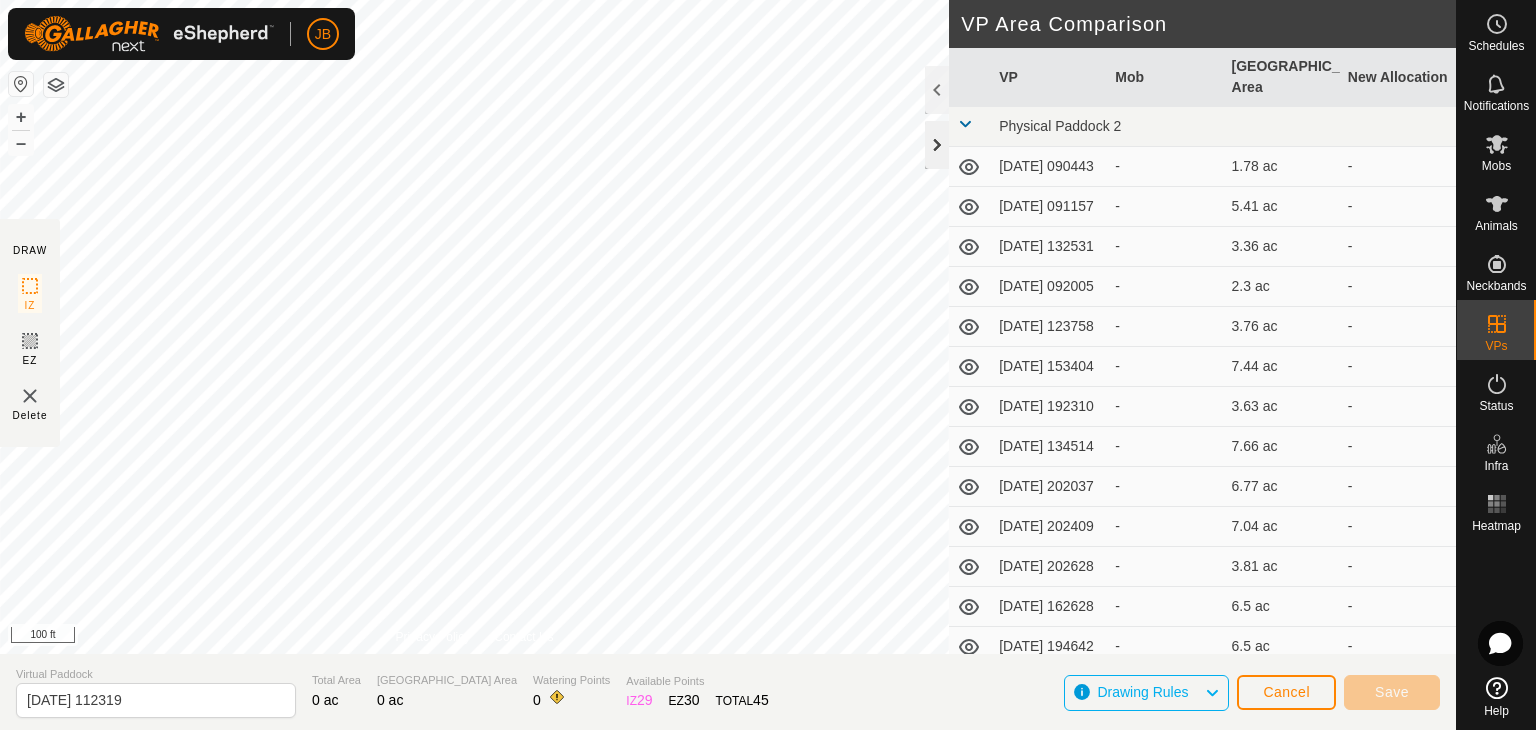 click 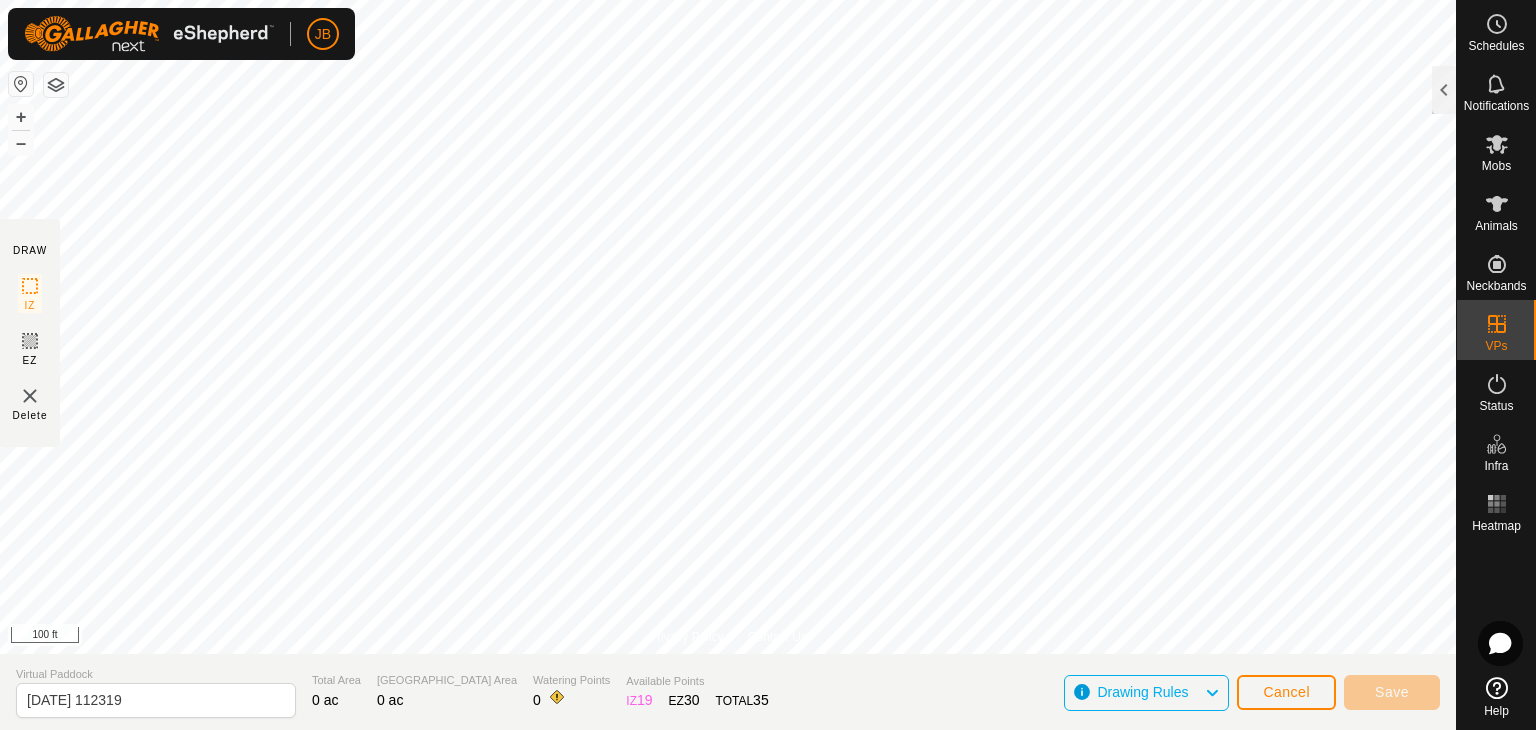 click on "DRAW IZ EZ Delete Privacy Policy Contact Us + – ⇧ i 100 ft VP Area Comparison     VP   Mob   [GEOGRAPHIC_DATA] Area   New Allocation  Physical [GEOGRAPHIC_DATA] 2  [DATE] 090443  -  1.78 ac   -   [DATE] 091157  -  5.41 ac   -   [DATE] 132531  -  3.36 ac   -   [DATE] 092005  -  2.3 ac   -   [DATE] 123758  -  3.76 ac   -   [DATE] 153404  -  7.44 ac   -   [DATE] 192310  -  3.63 ac   -   [DATE] 134514  -  7.66 ac   -   [DATE] 202037  -  6.77 ac   -   [DATE] 202409  -  7.04 ac   -   [DATE] 202628  -  3.81 ac   -   [DATE] 162628  -  6.5 ac   -   [DATE] 194642  -  6.5 ac   -   [DATE] 194814  -  9.81 ac   -   [DATE] 195513  -  4.72 ac   -   [DATE] 185738  -  5.73 ac   -   [DATE] 192815  -  5.34 ac   -   [DATE] 200259  -  5.31 ac   -   [DATE] 123850  -  6.33 ac   -   [DATE] 124105  -  18.06 ac   -   [DATE] 190305  -  5.98 ac   -   [DATE] 141326  -  12.87 ac   -   [DATE] 183323  -  5.91 ac   -   [DATE] 183521  -  20.49 ac   -  -  6.97 ac  -" 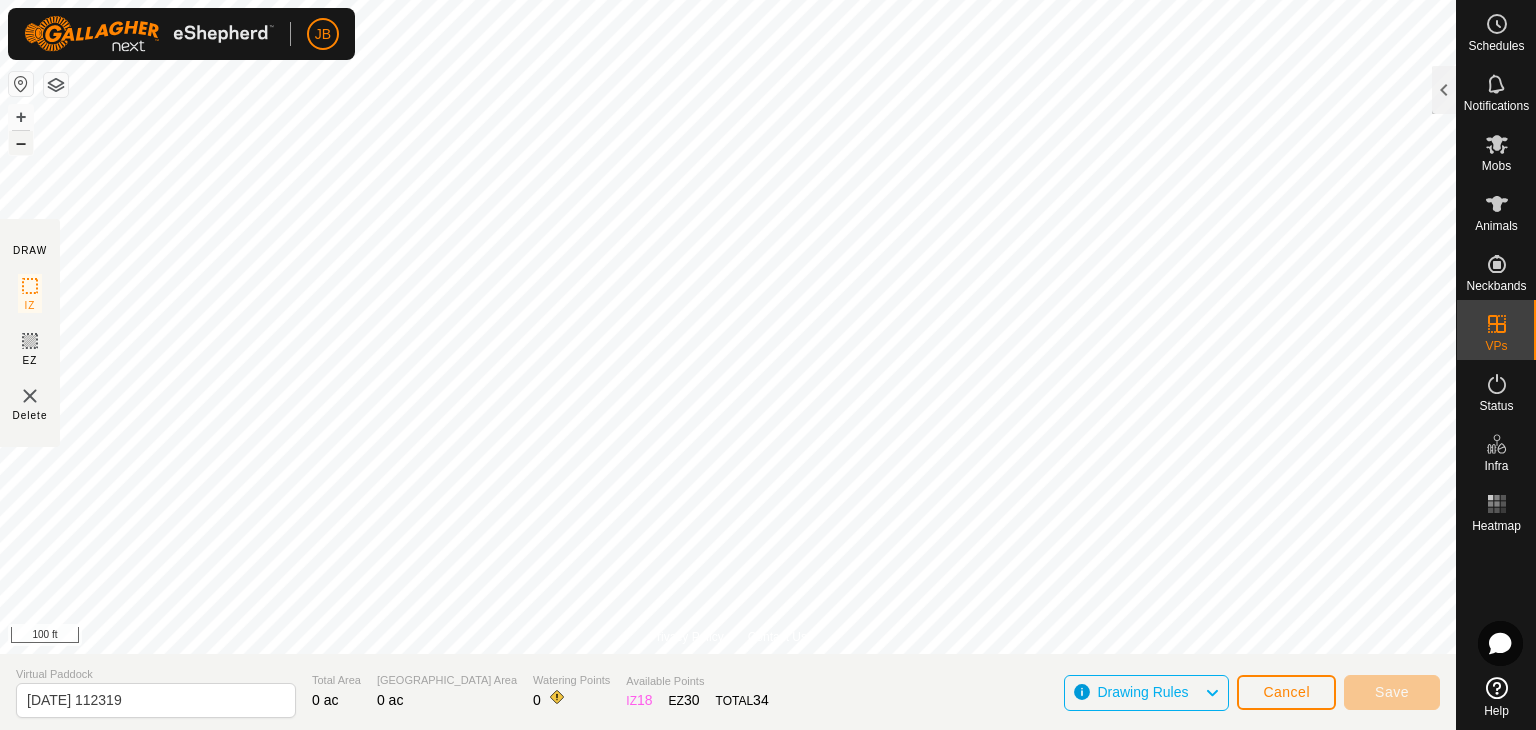 click on "–" at bounding box center [21, 143] 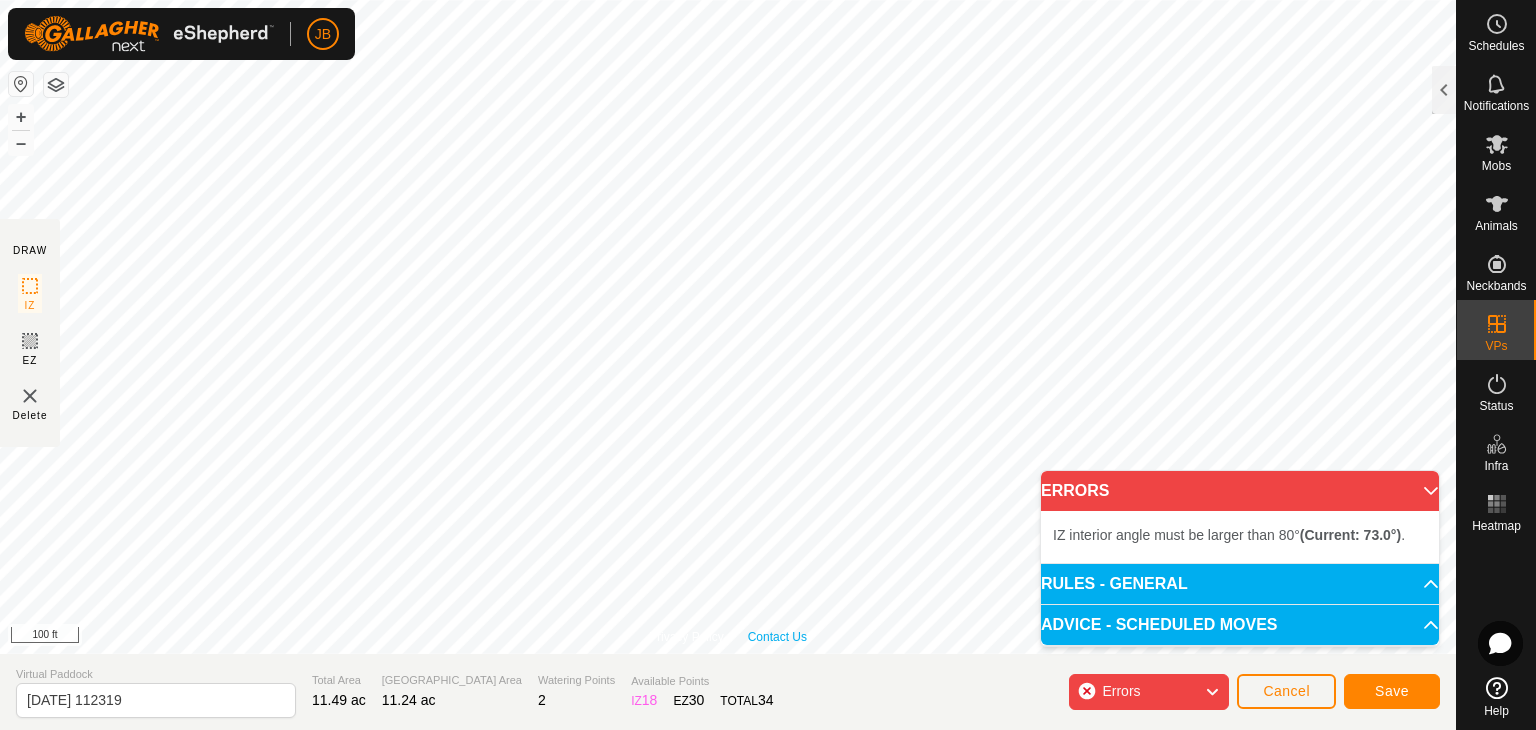click on "Privacy Policy Contact Us IZ interior angle must be smaller than 280°  (Current: 359.5°) . + – ⇧ i 100 ft" at bounding box center (728, 327) 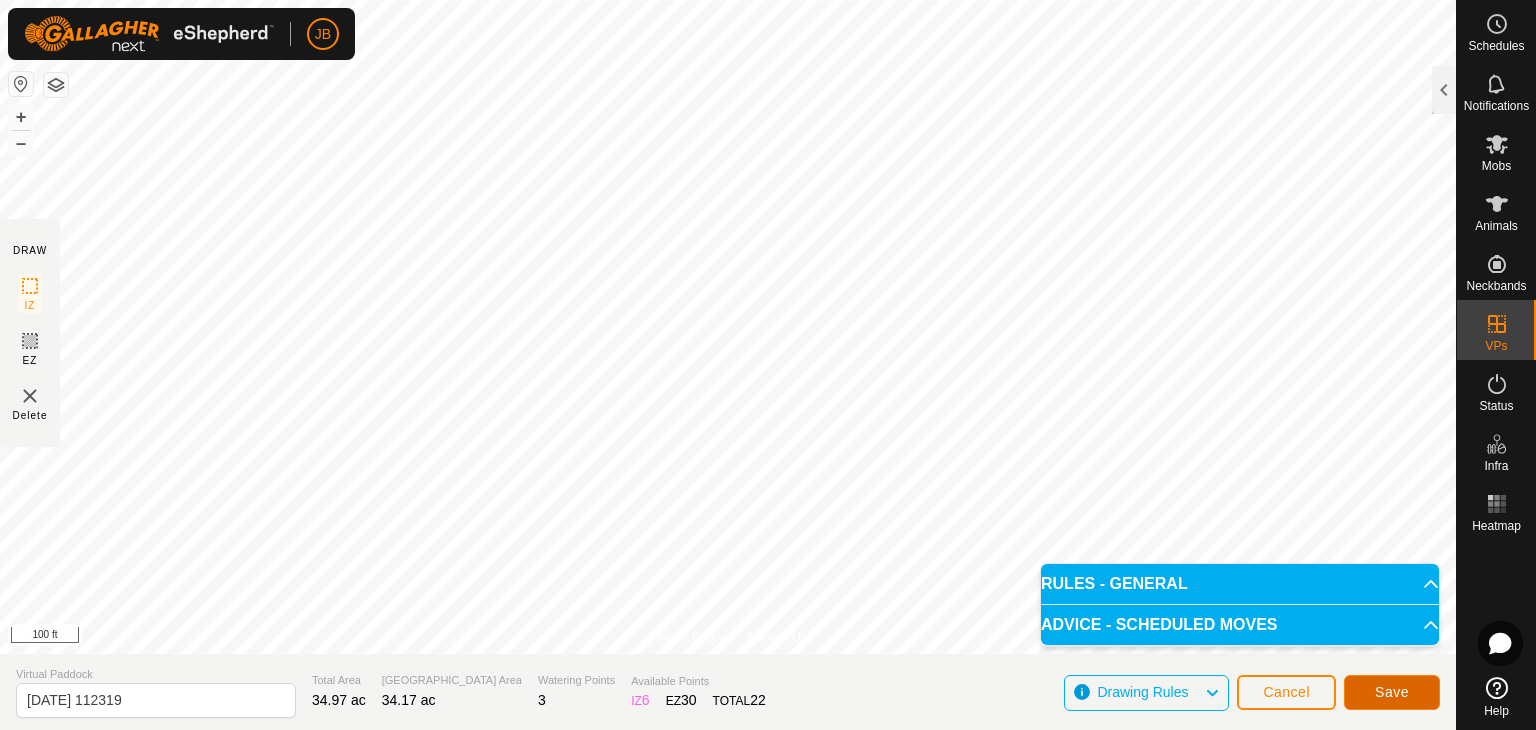 click on "Save" 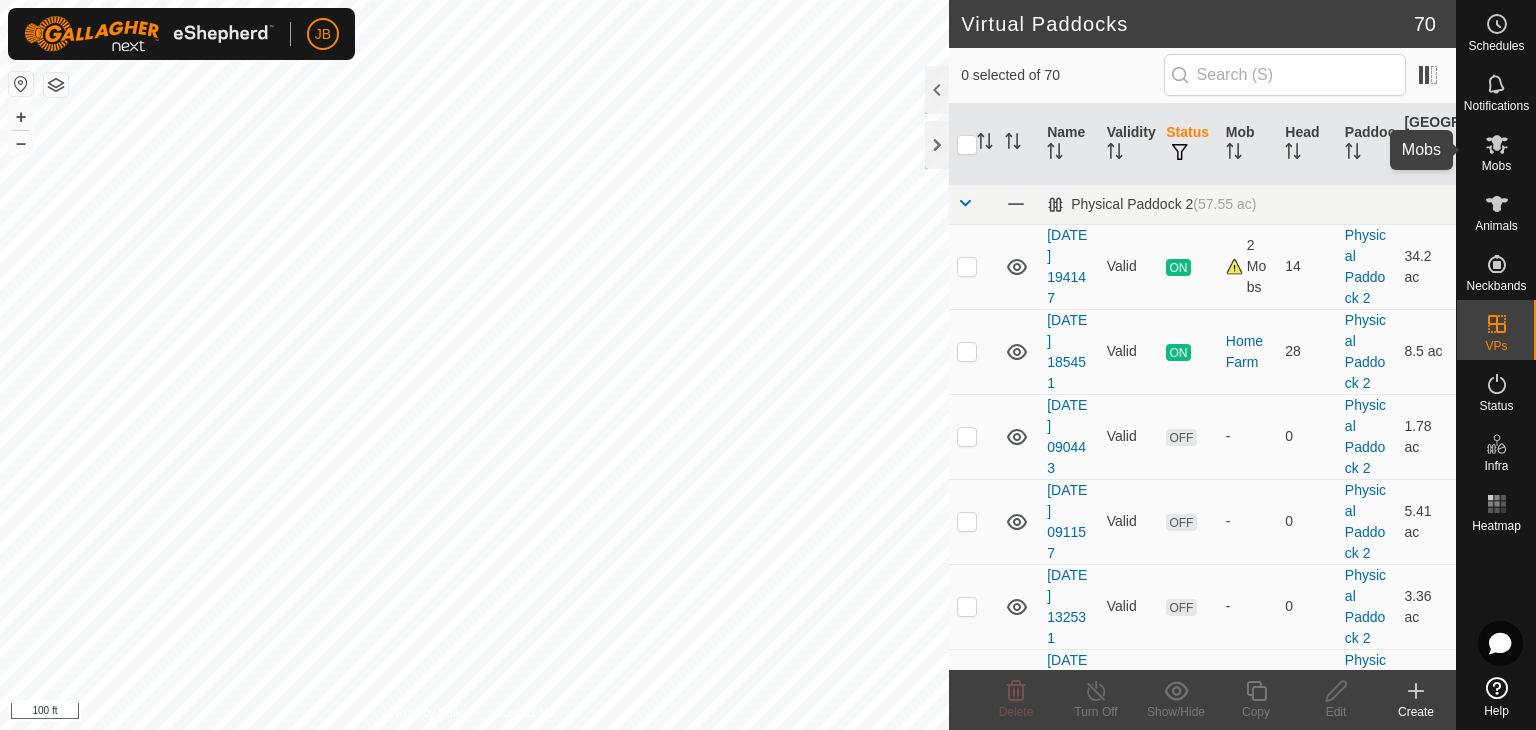 click 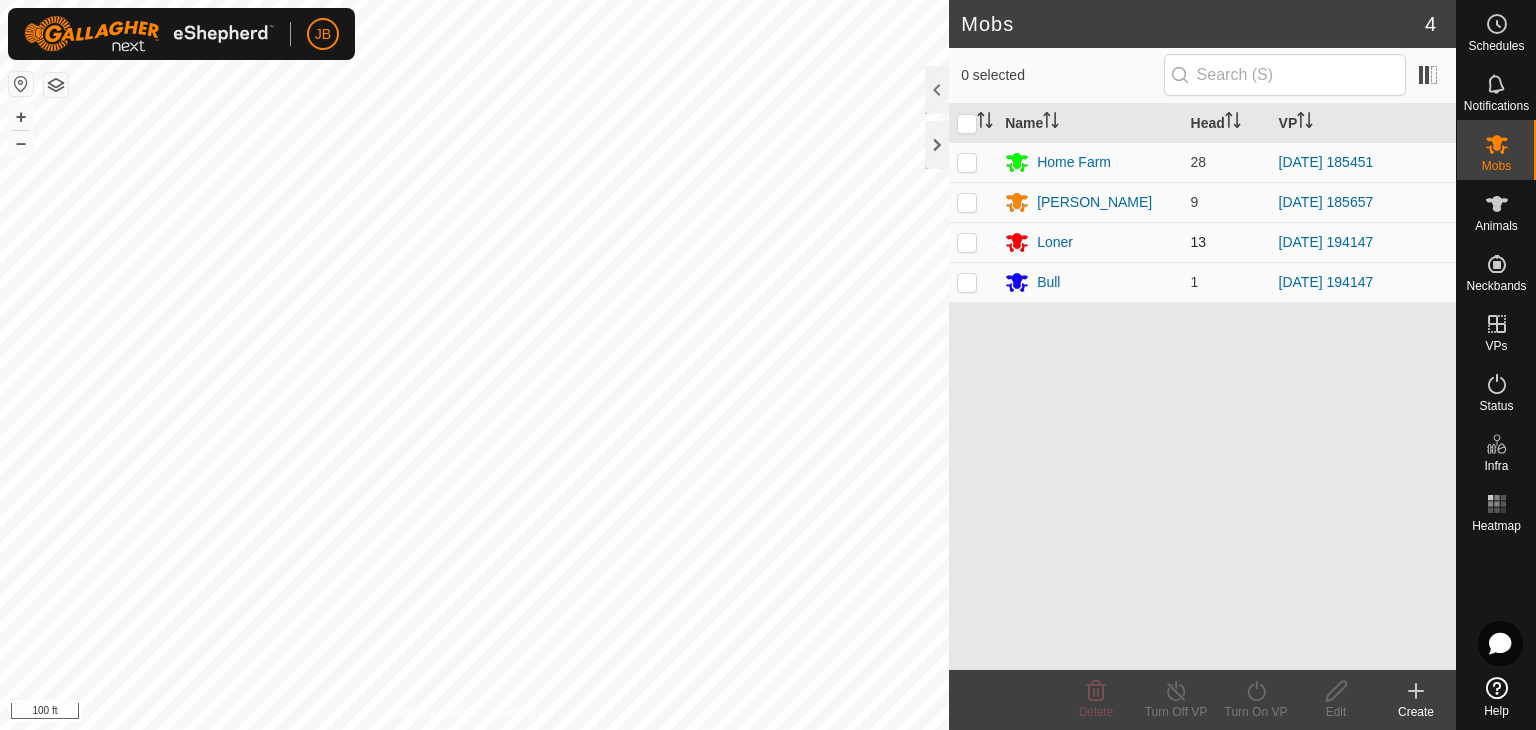 click at bounding box center [967, 242] 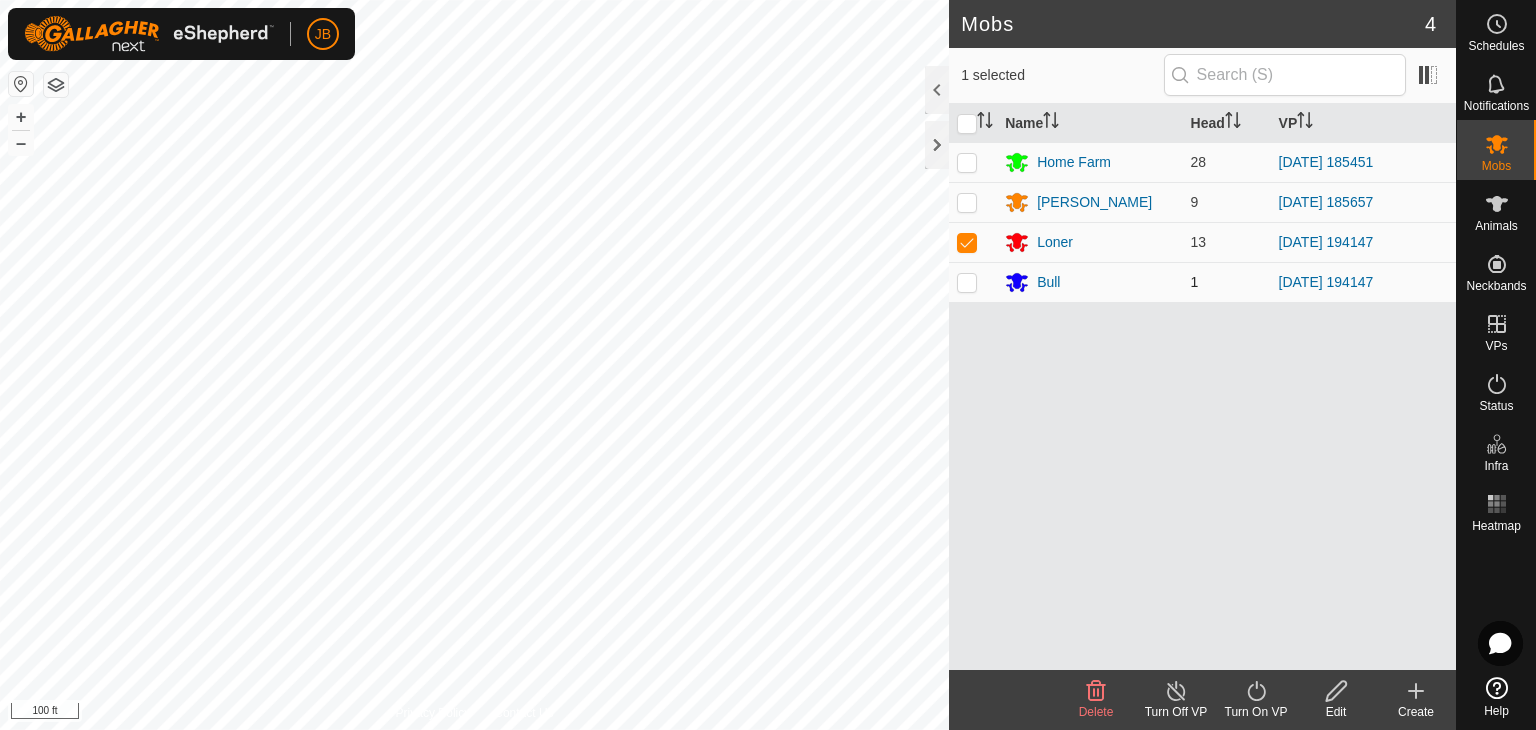 click at bounding box center [967, 282] 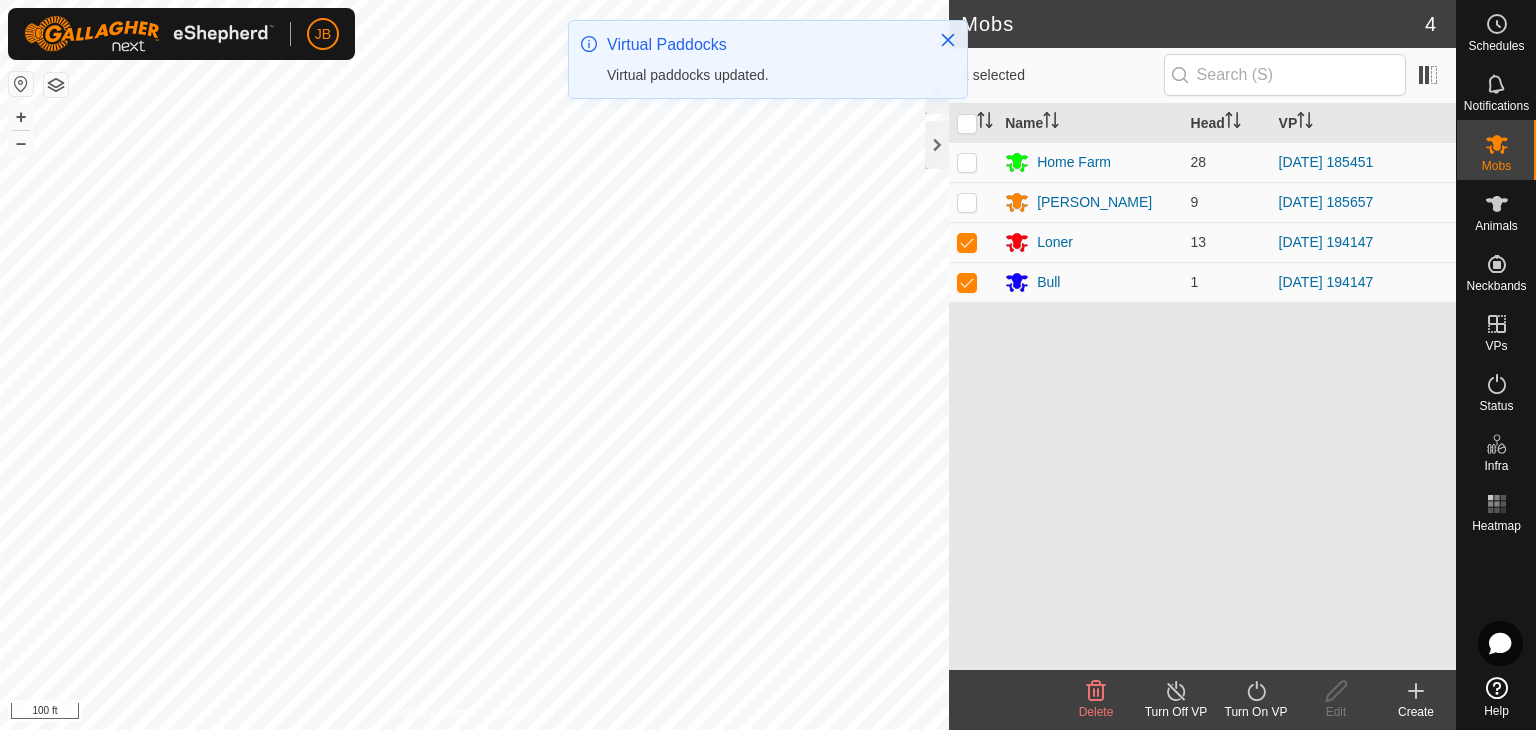 click 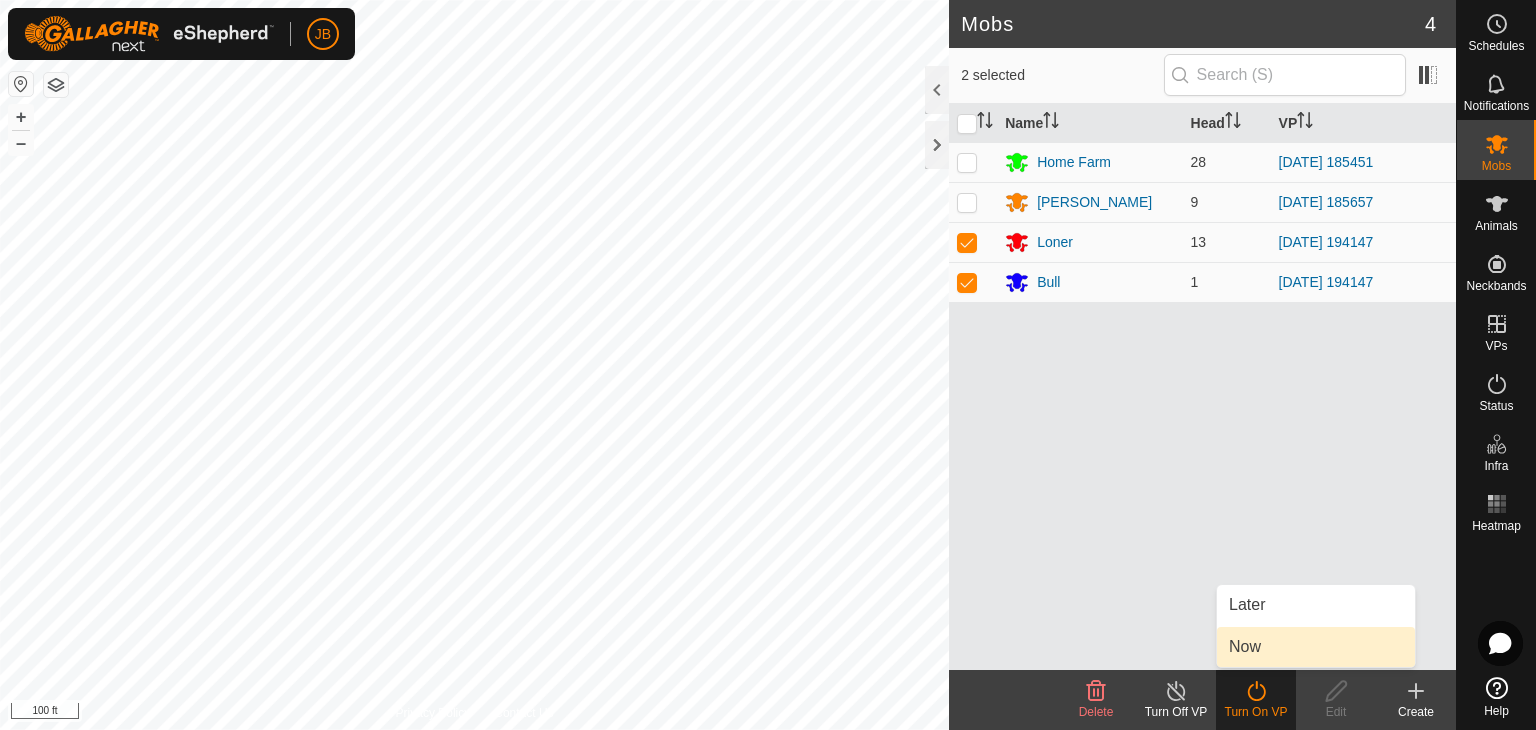 click on "Now" at bounding box center (1316, 647) 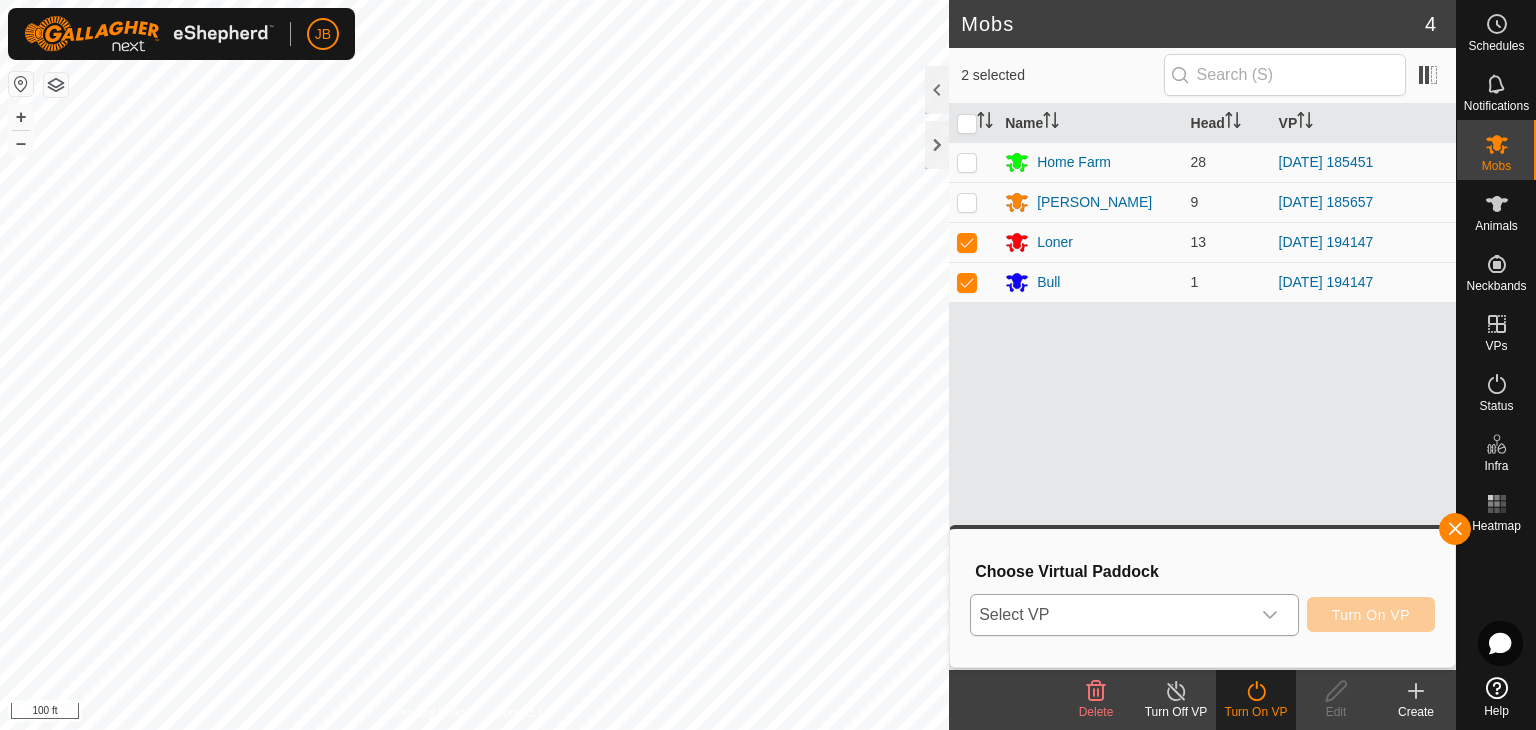 click 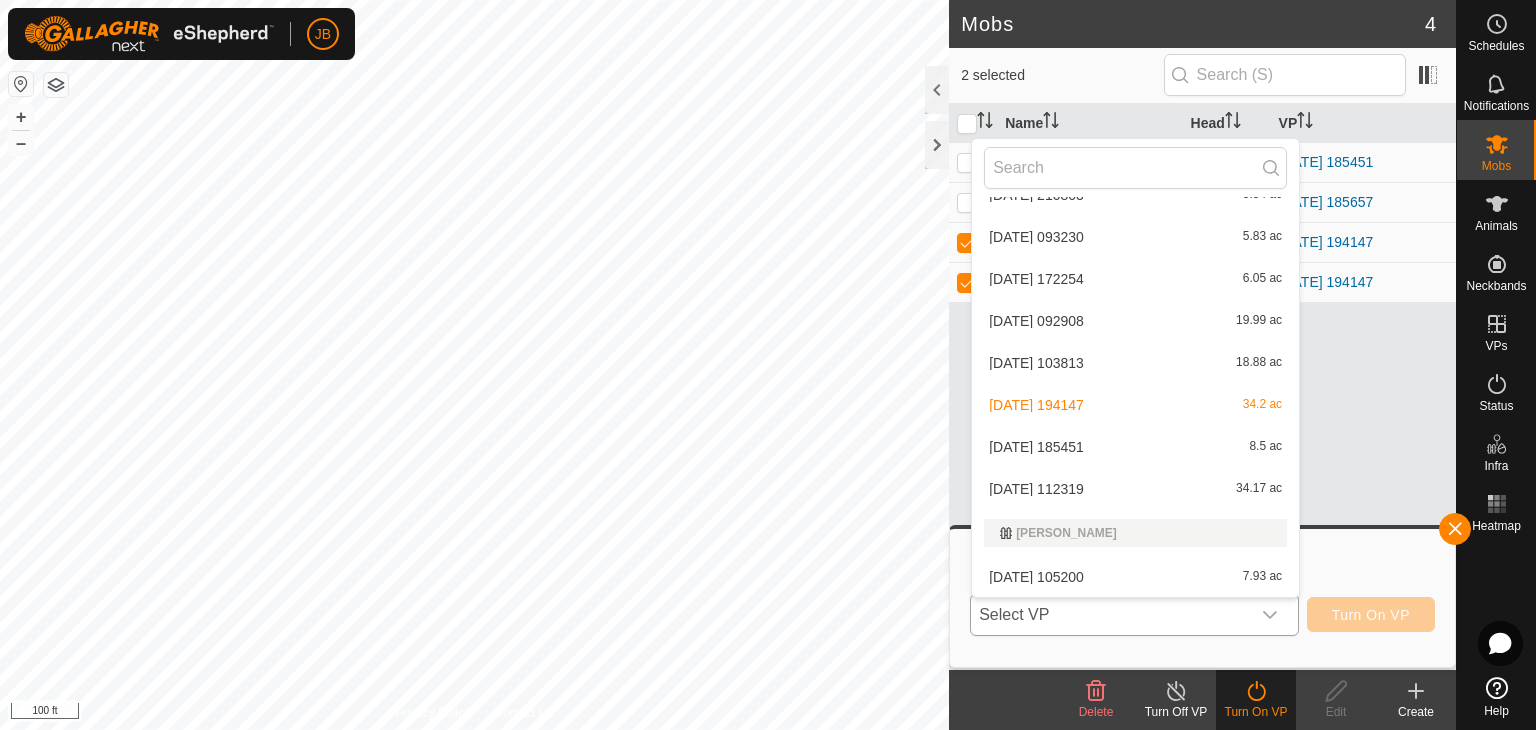 scroll, scrollTop: 2586, scrollLeft: 0, axis: vertical 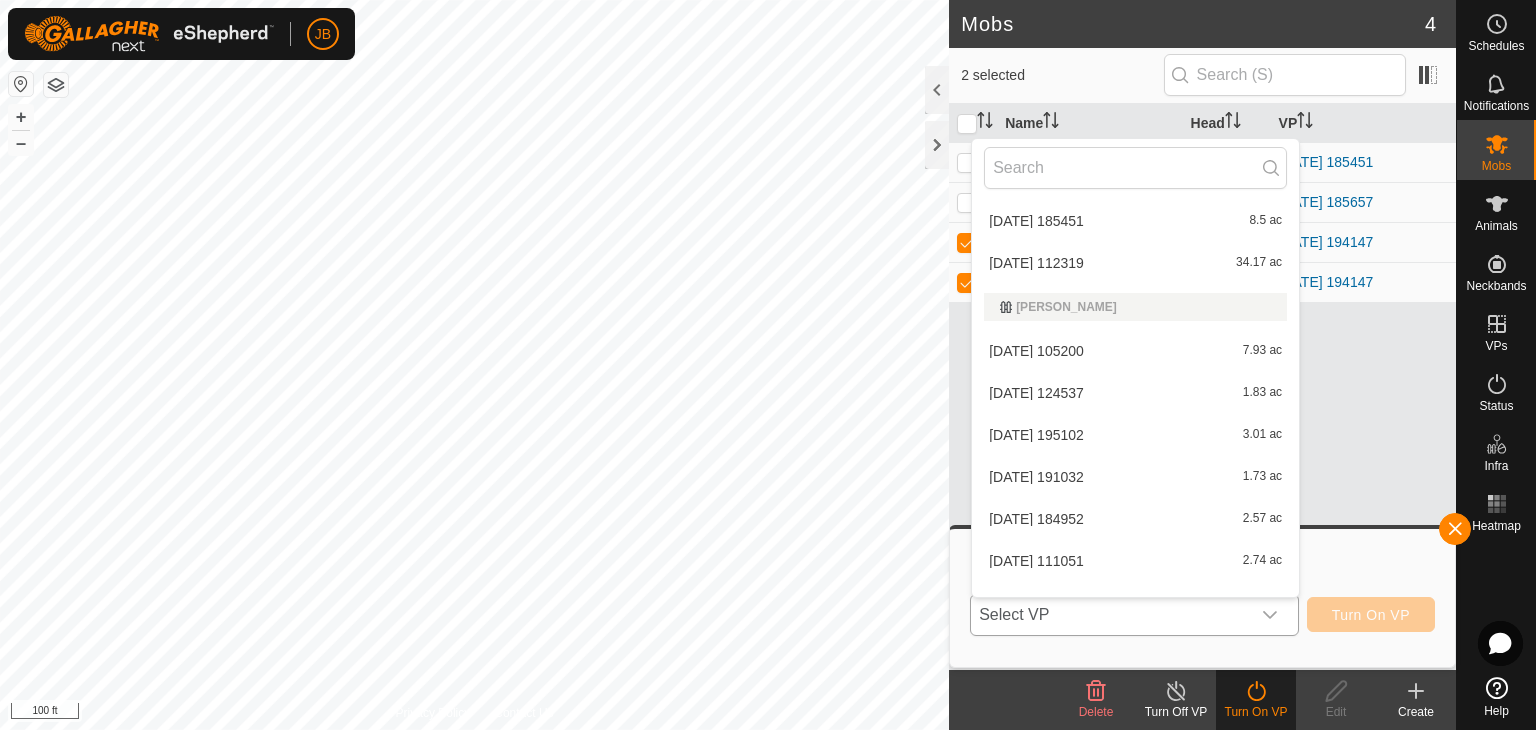 click on "[DATE] 112319  34.17 ac" at bounding box center [1135, 263] 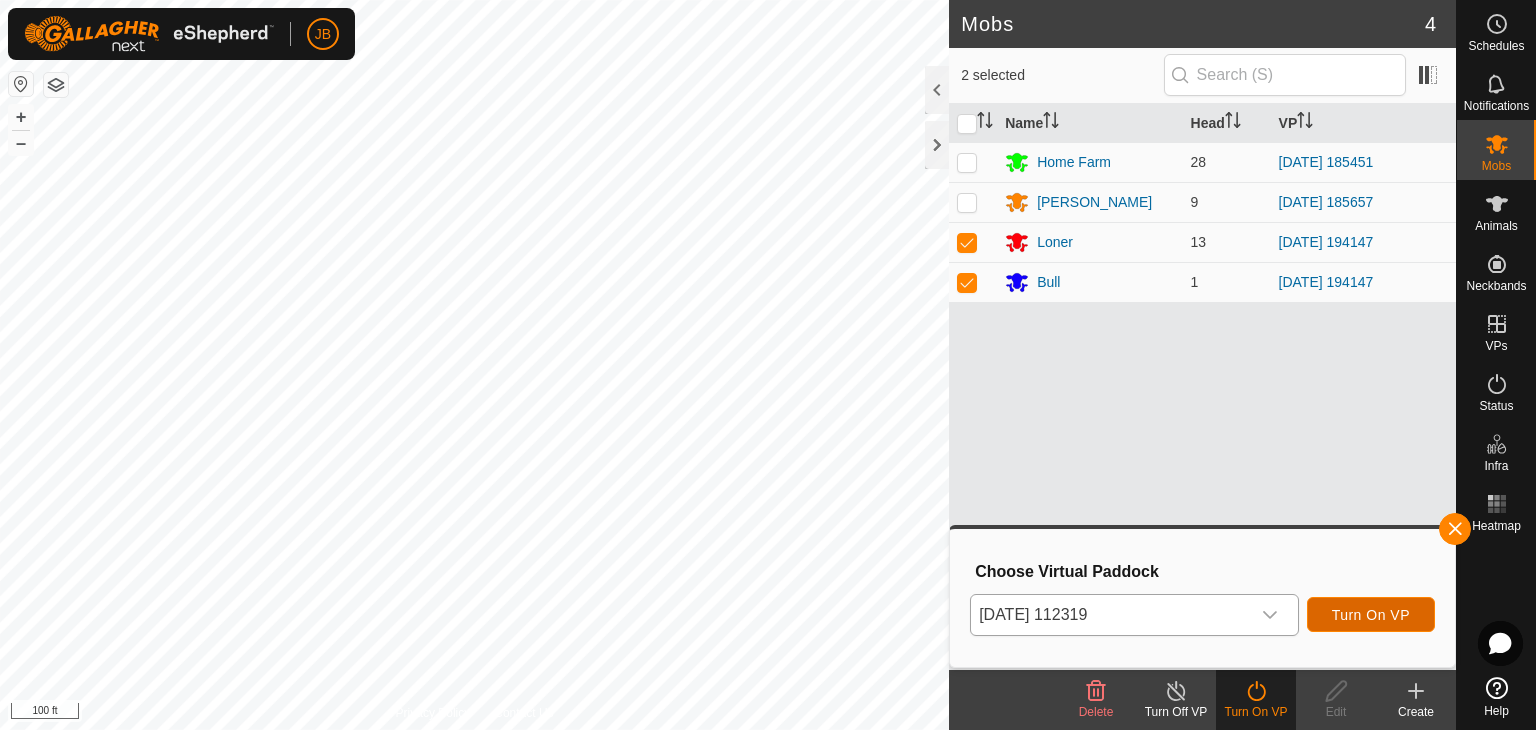 click on "Turn On VP" at bounding box center (1371, 615) 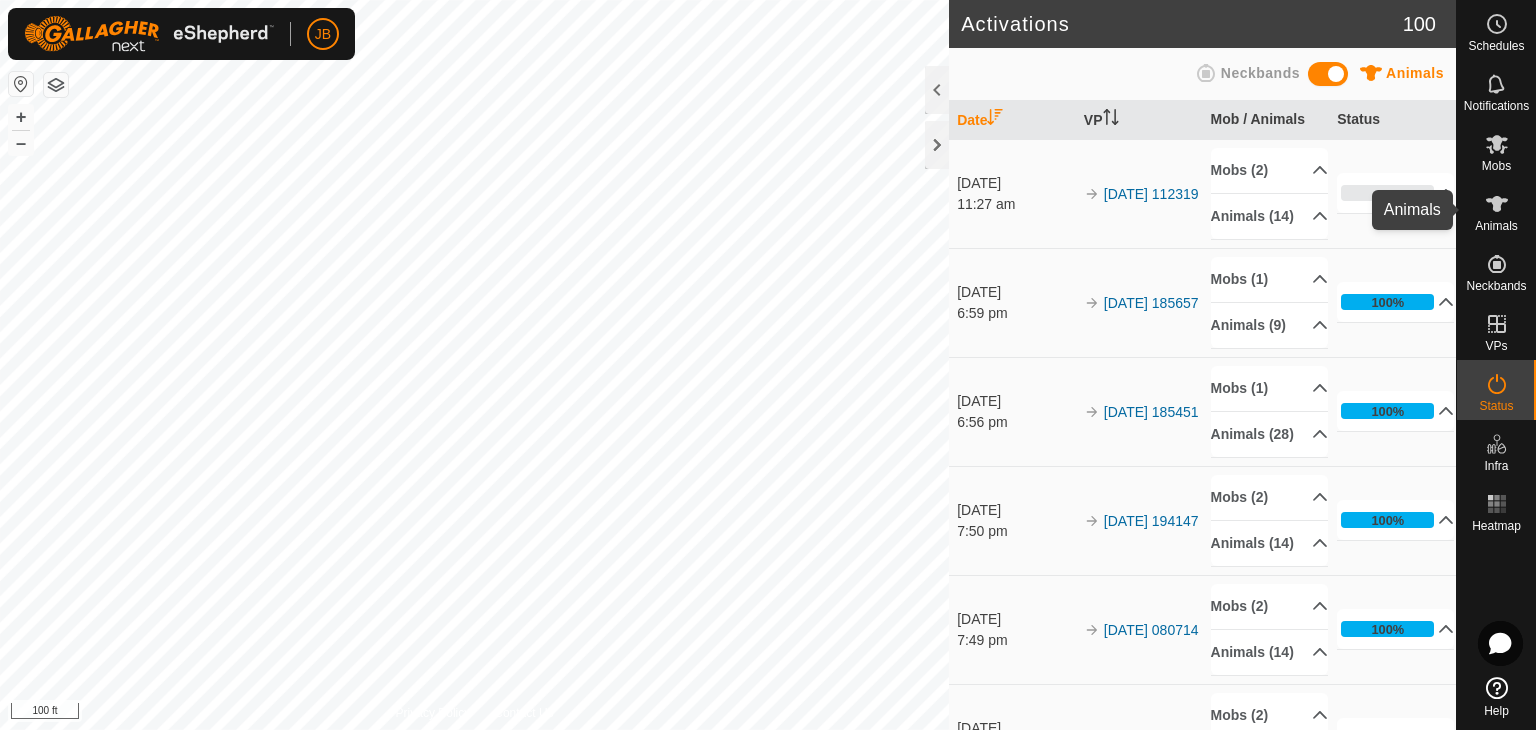 click 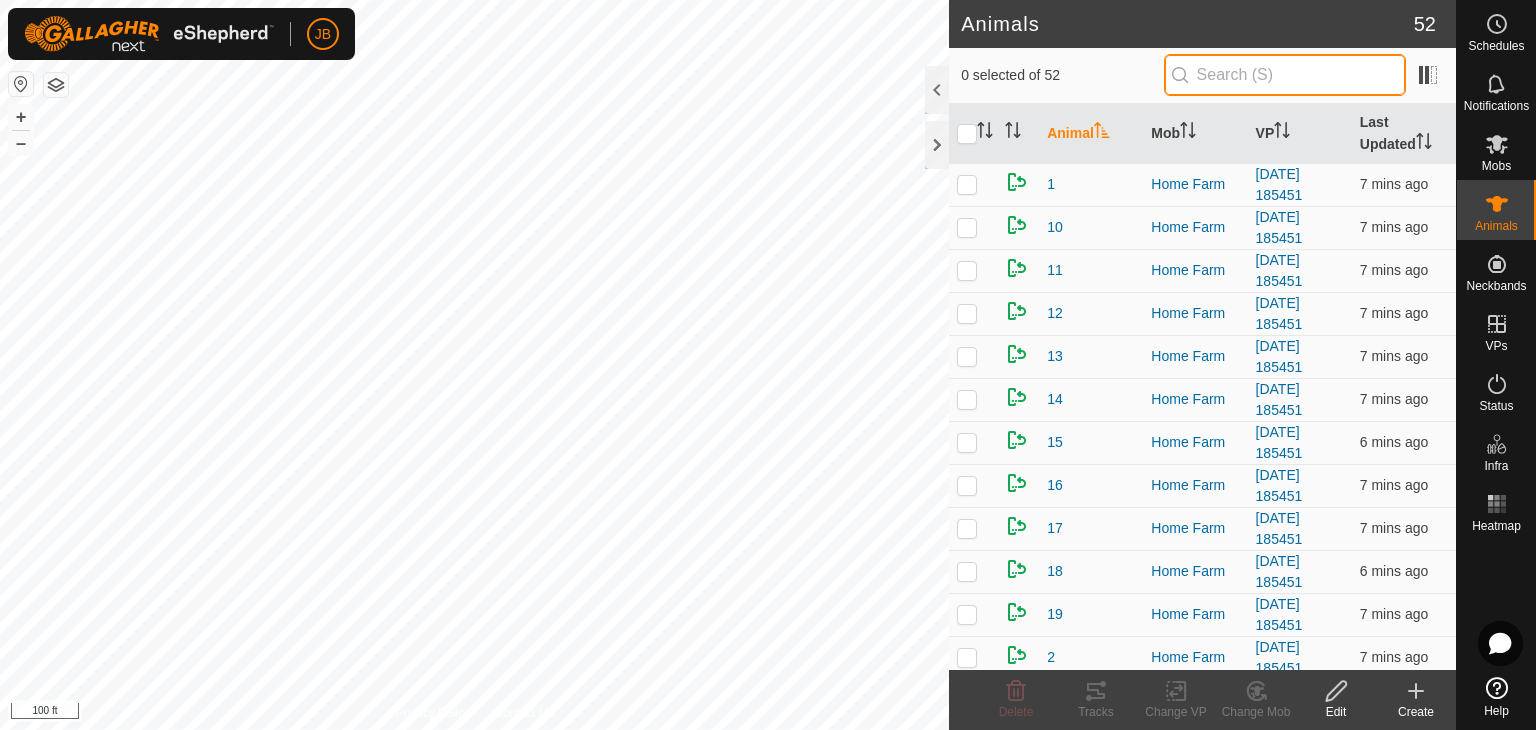click at bounding box center (1285, 75) 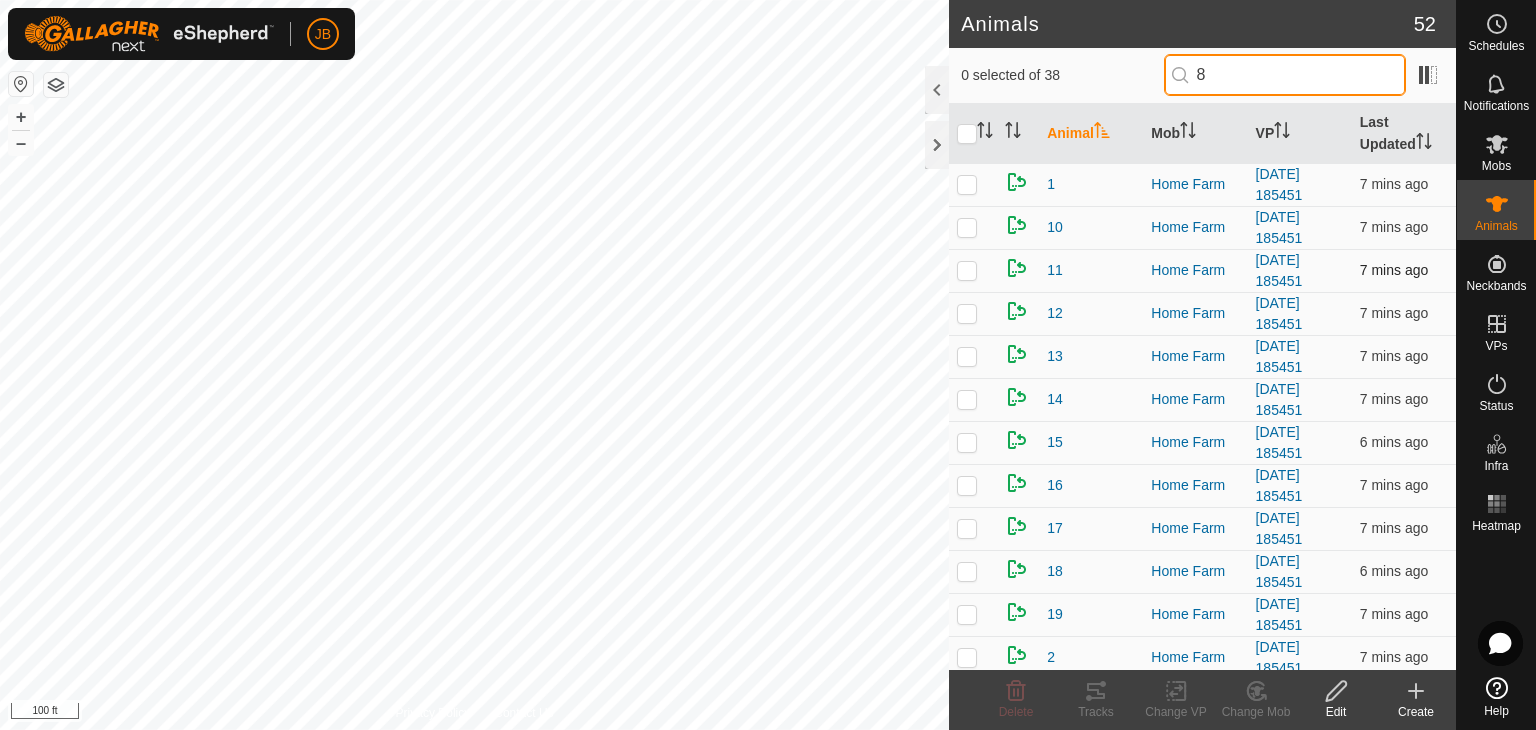 type on "8" 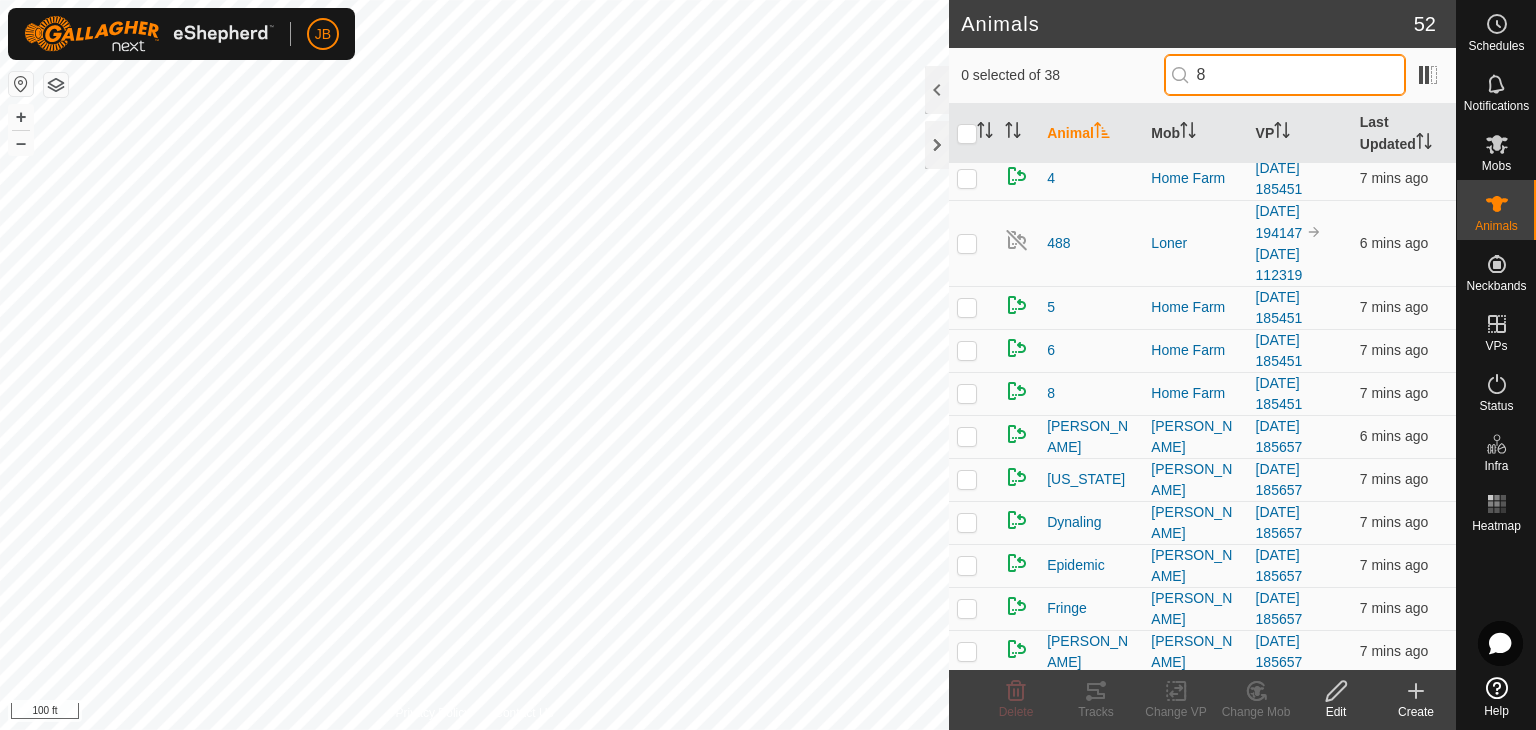 scroll, scrollTop: 1072, scrollLeft: 0, axis: vertical 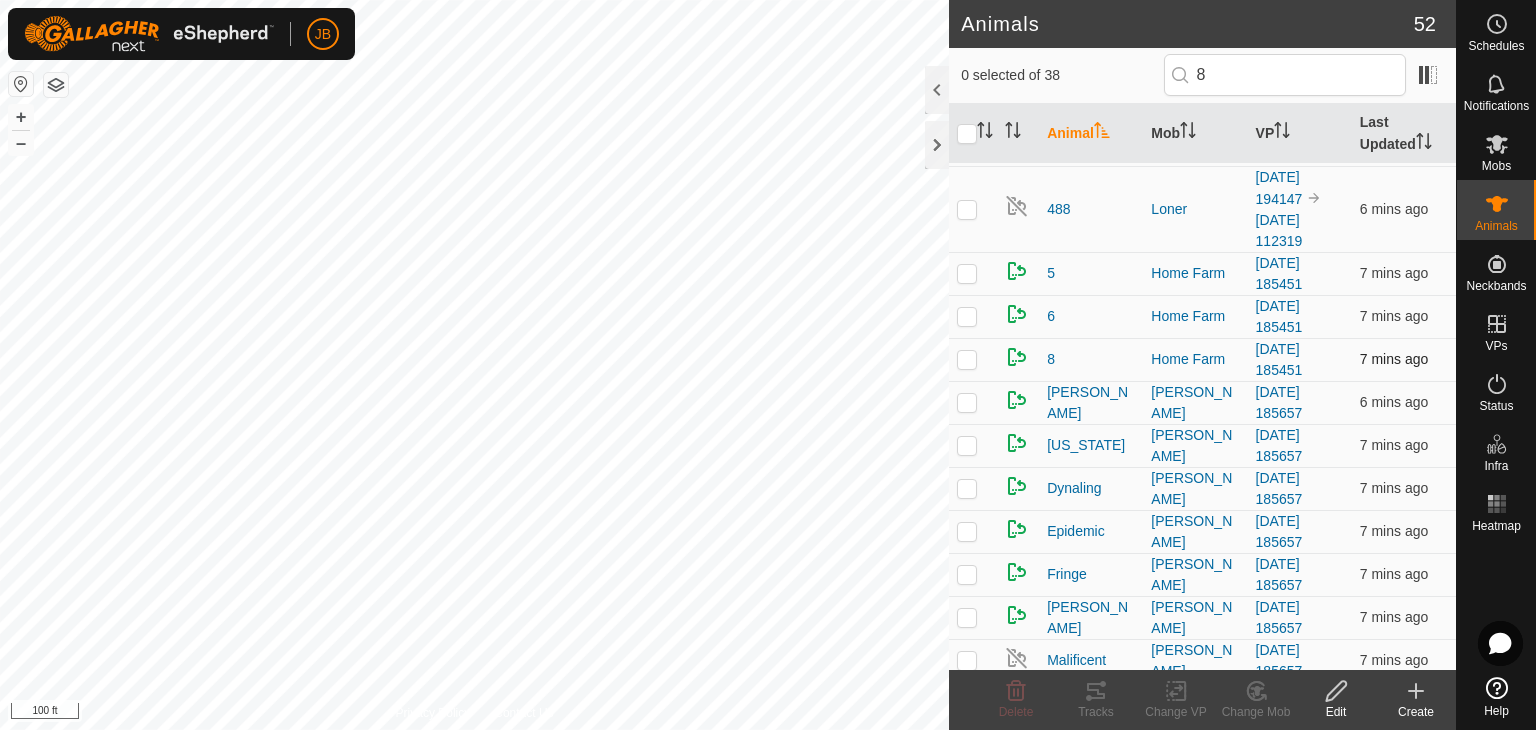 click at bounding box center [967, 359] 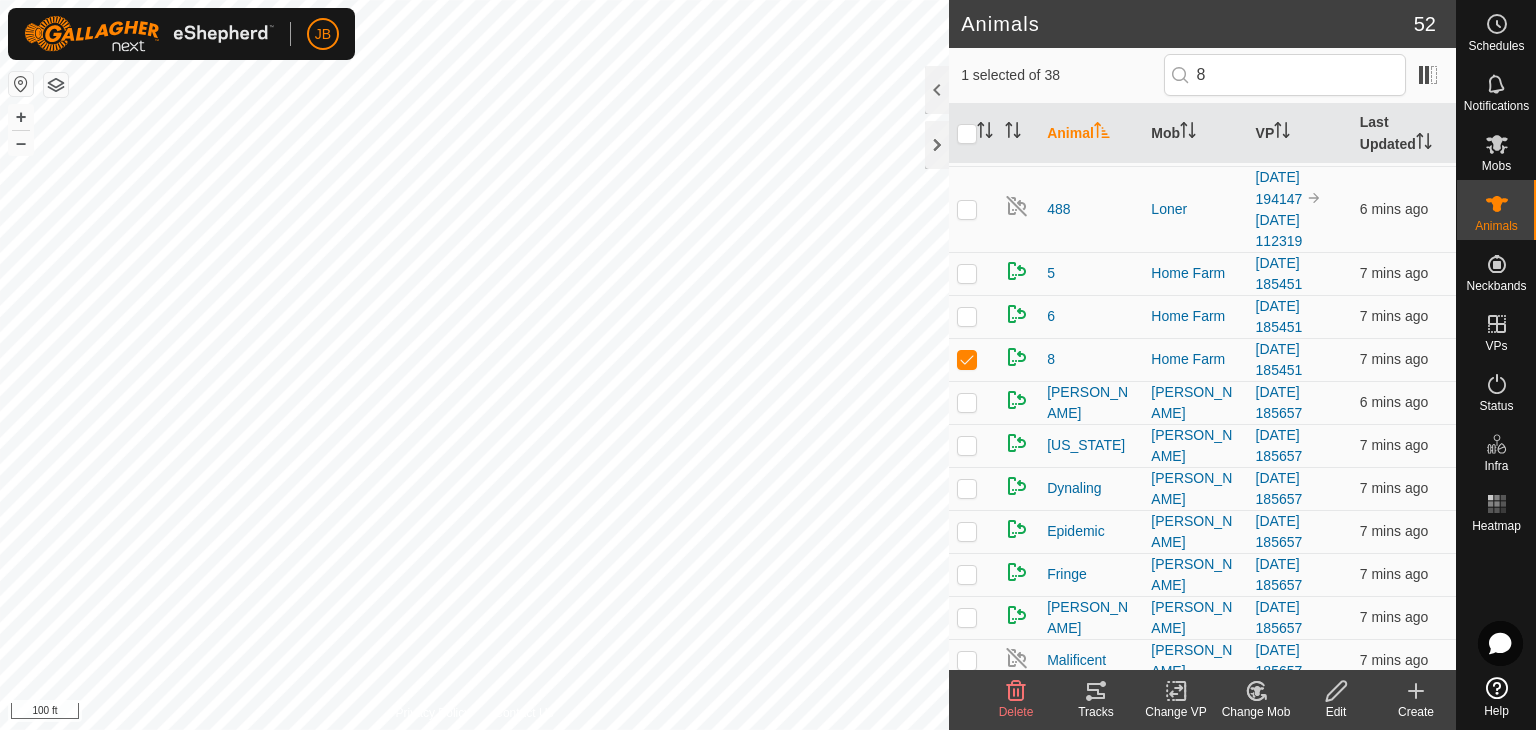 click 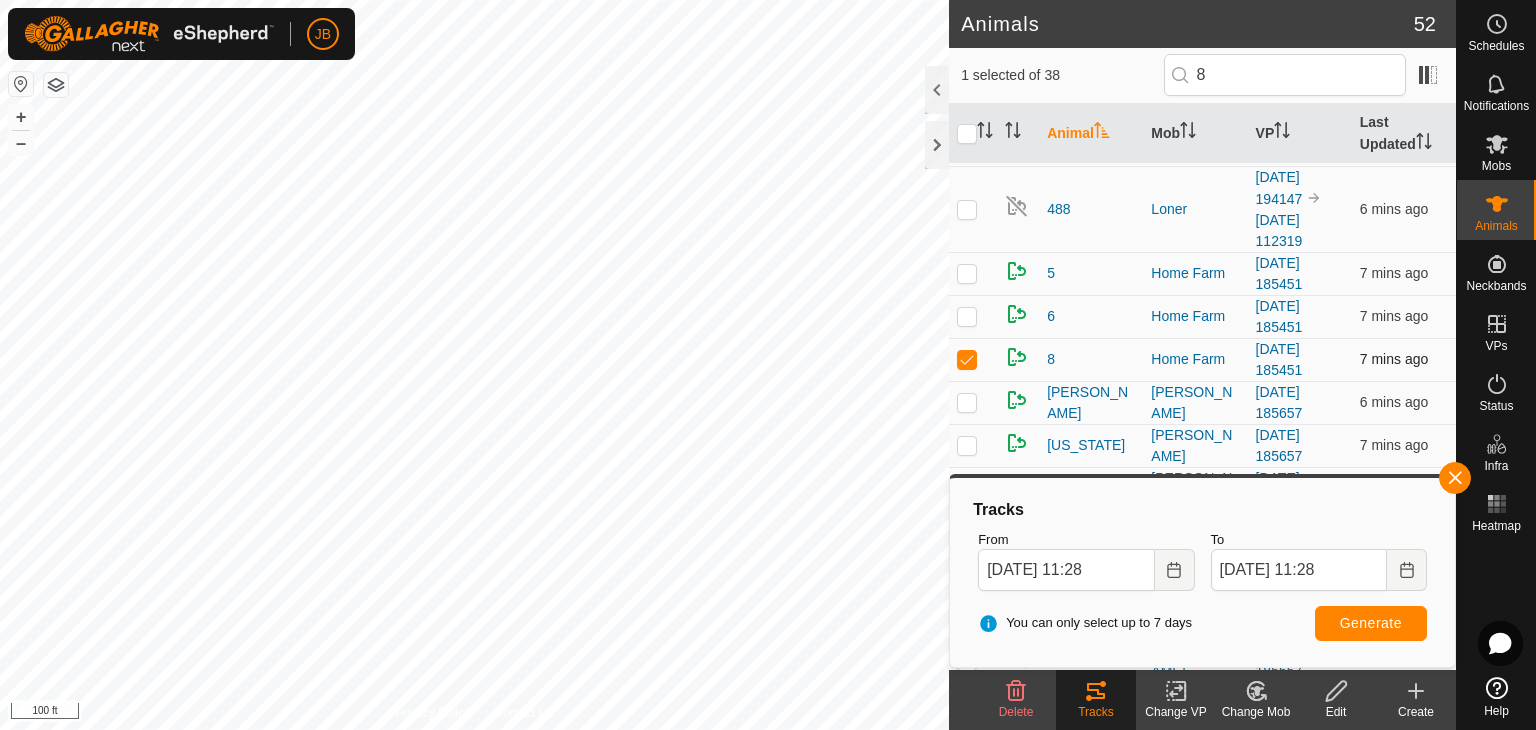 click at bounding box center [967, 359] 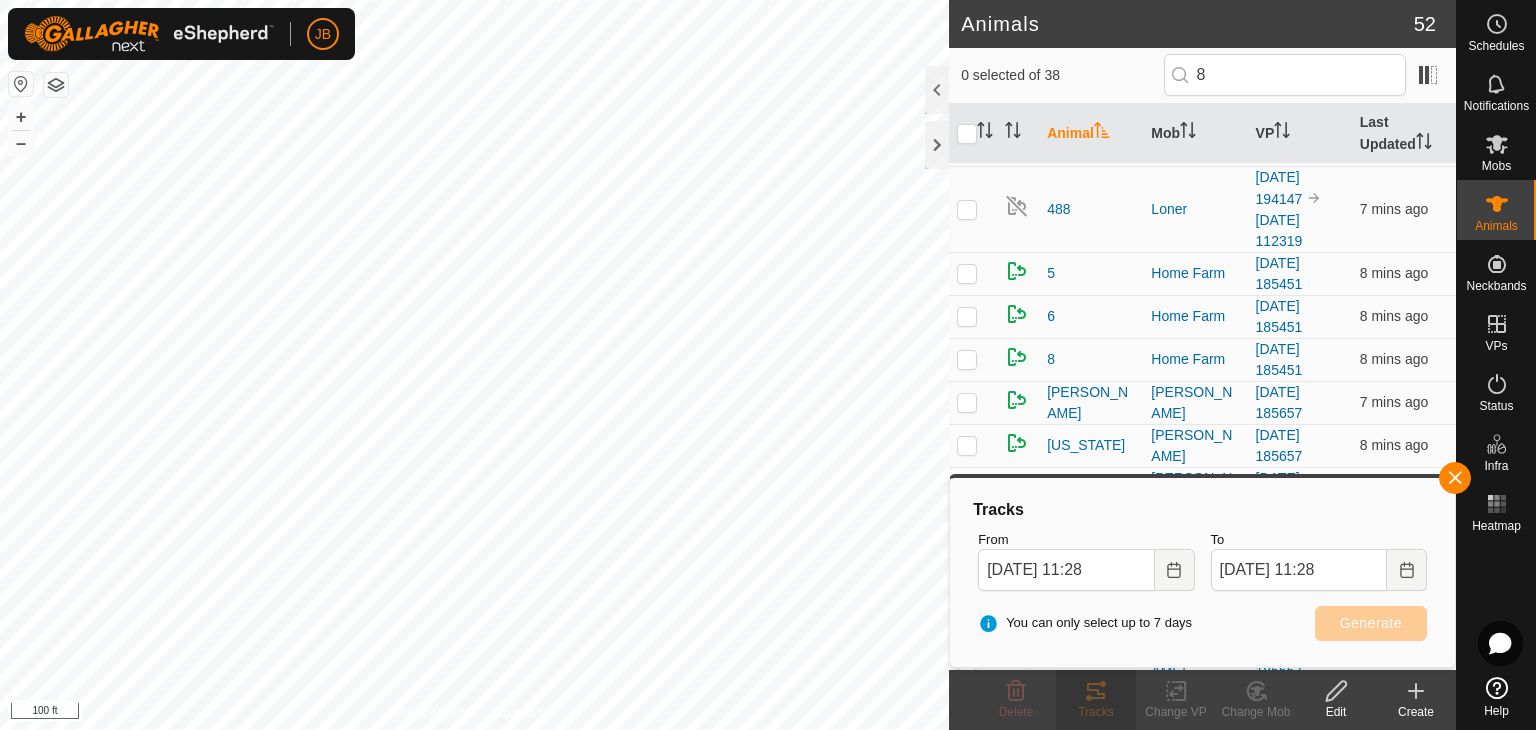scroll, scrollTop: 0, scrollLeft: 0, axis: both 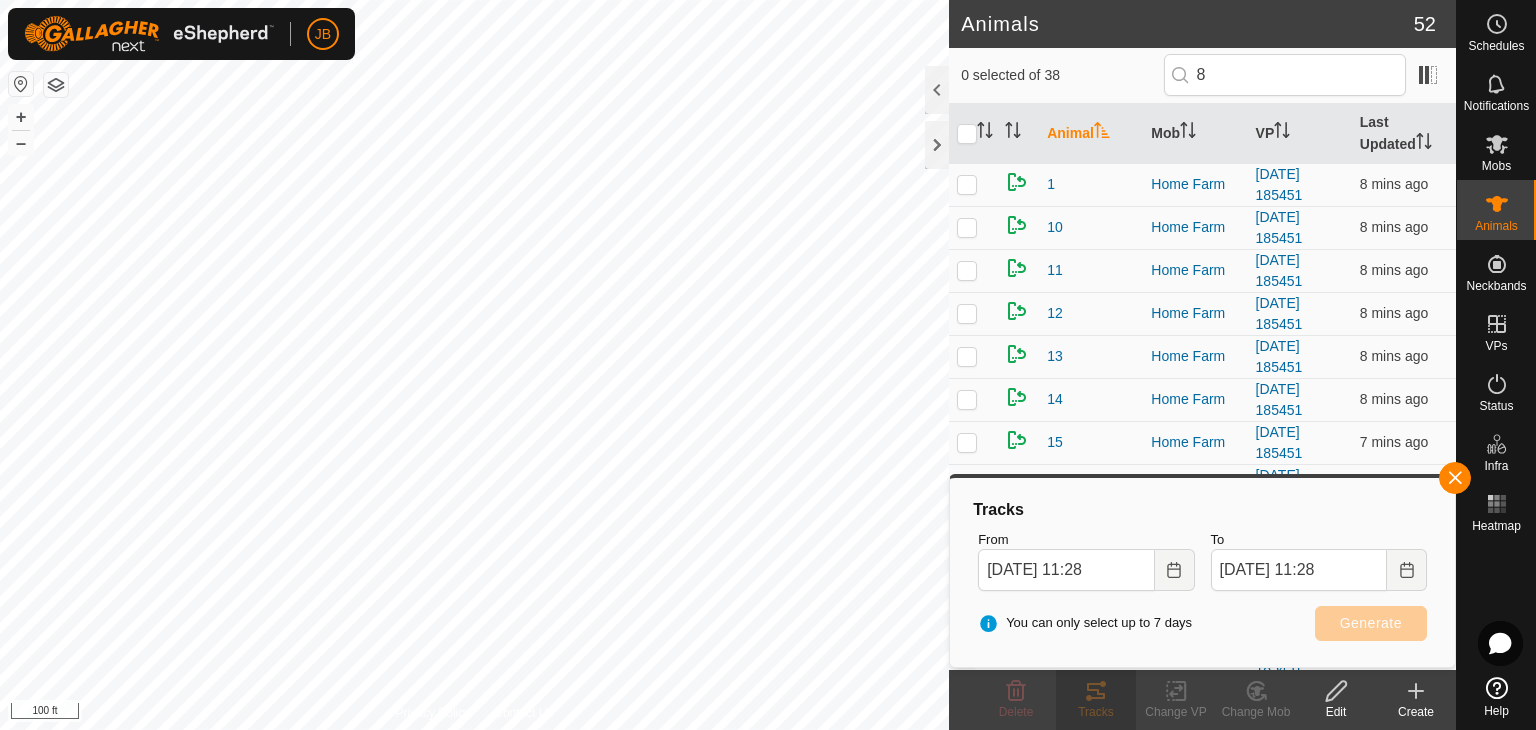 click 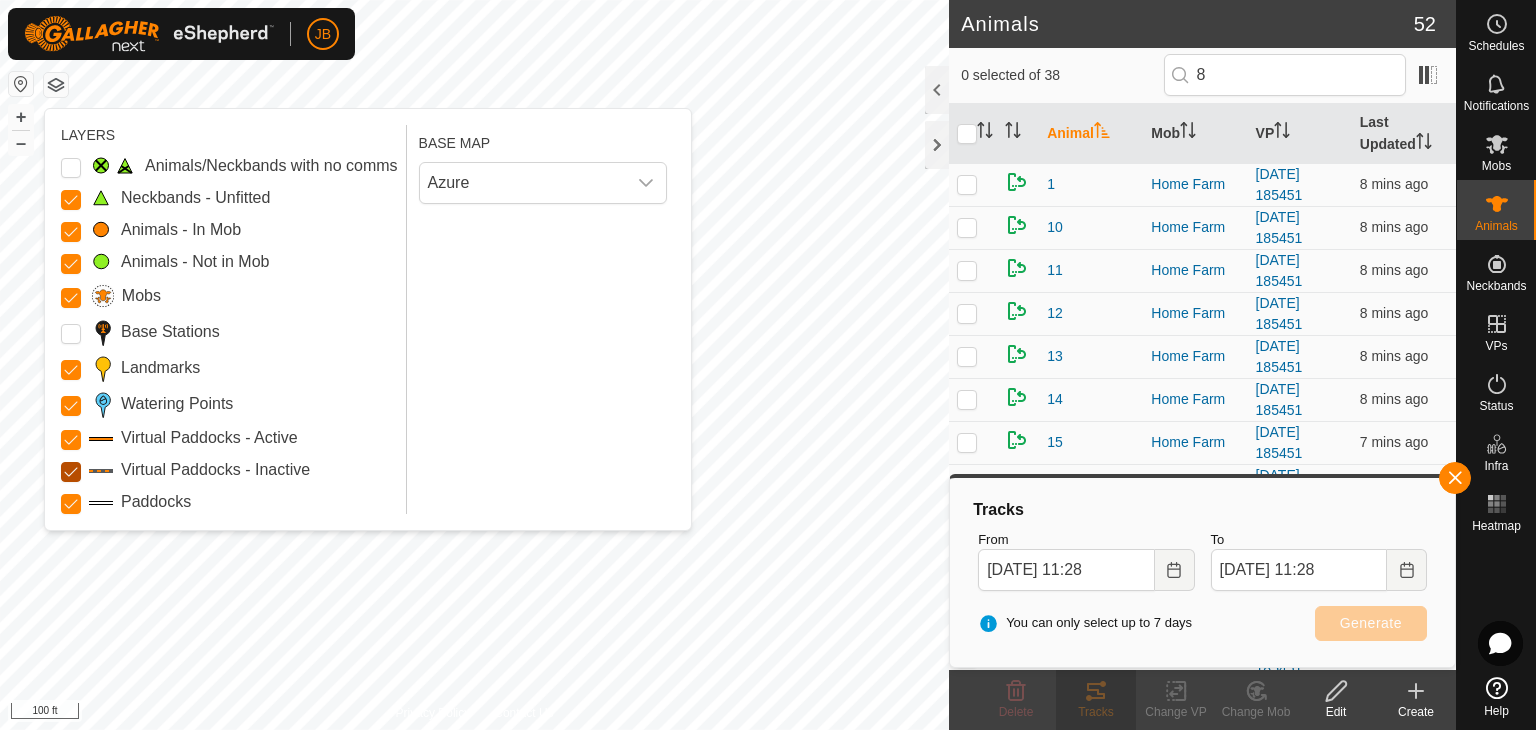 click on "Virtual Paddocks - Inactive" at bounding box center (71, 472) 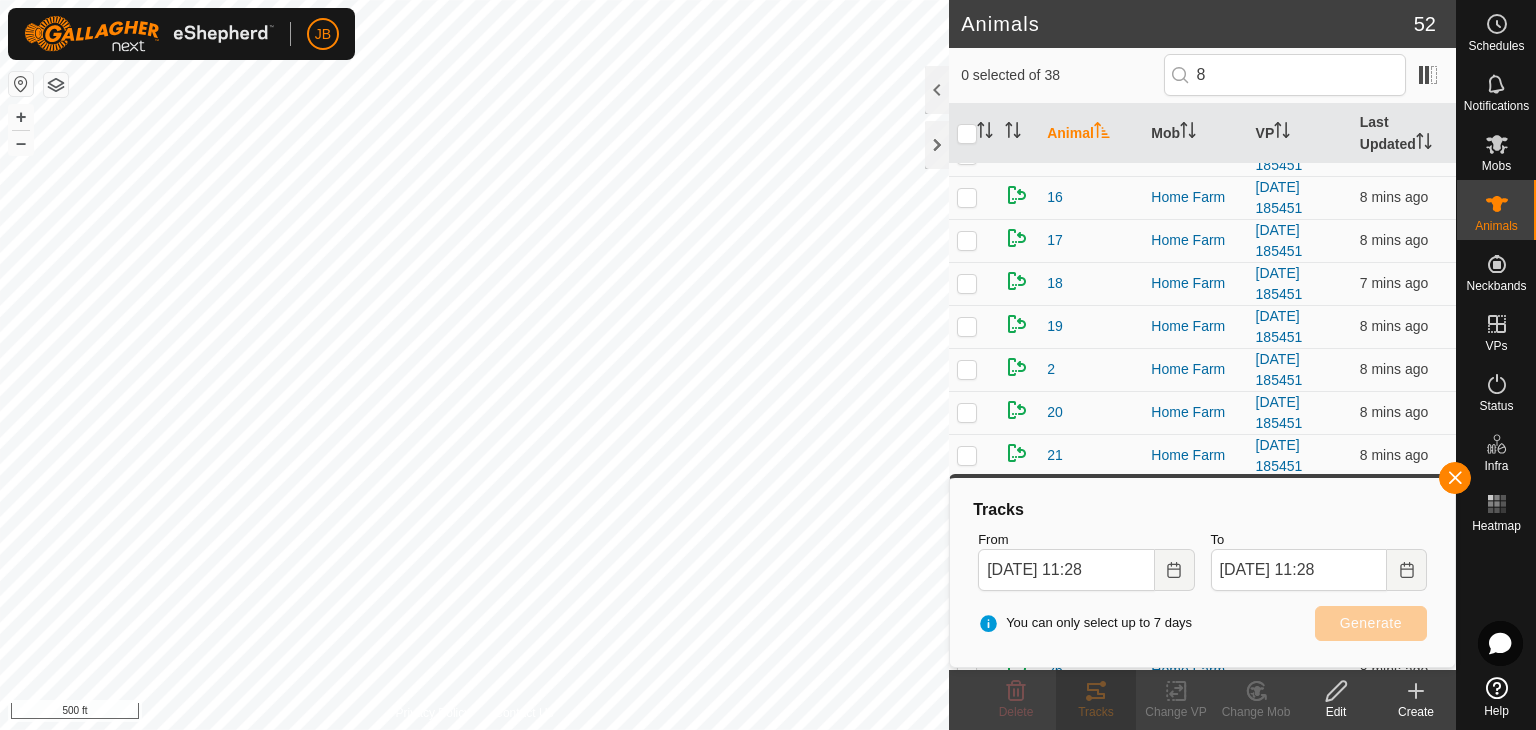 scroll, scrollTop: 287, scrollLeft: 0, axis: vertical 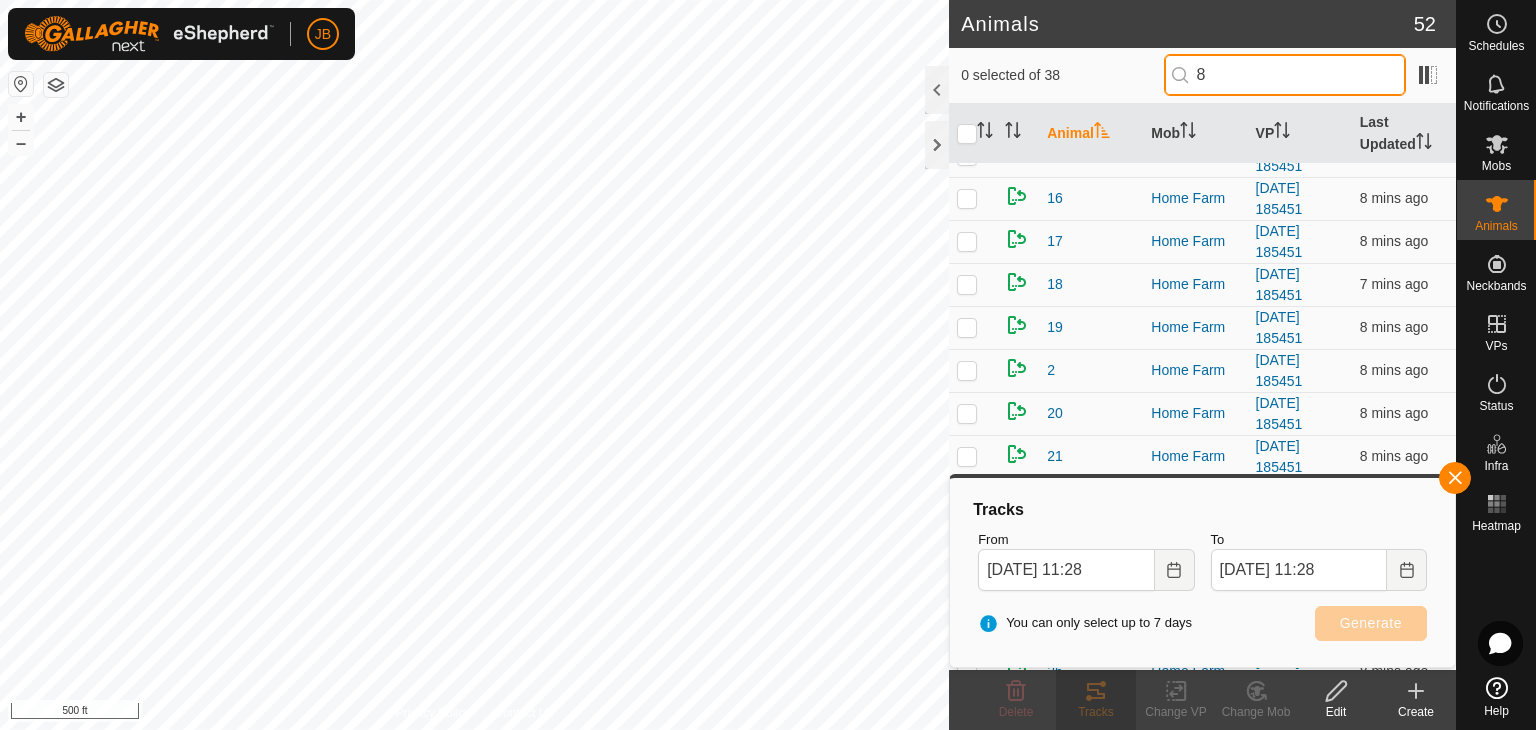 click on "8" at bounding box center [1285, 75] 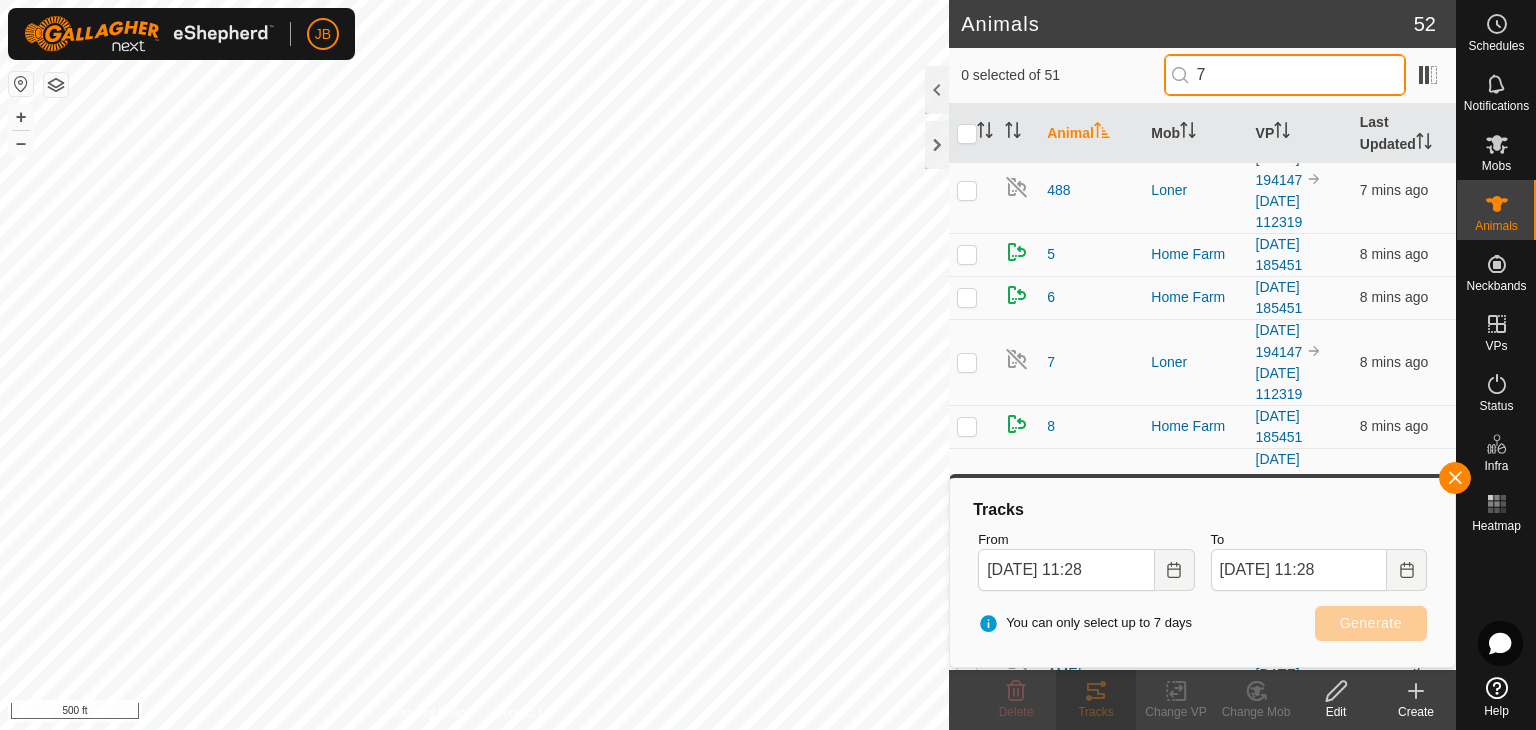 scroll, scrollTop: 1095, scrollLeft: 0, axis: vertical 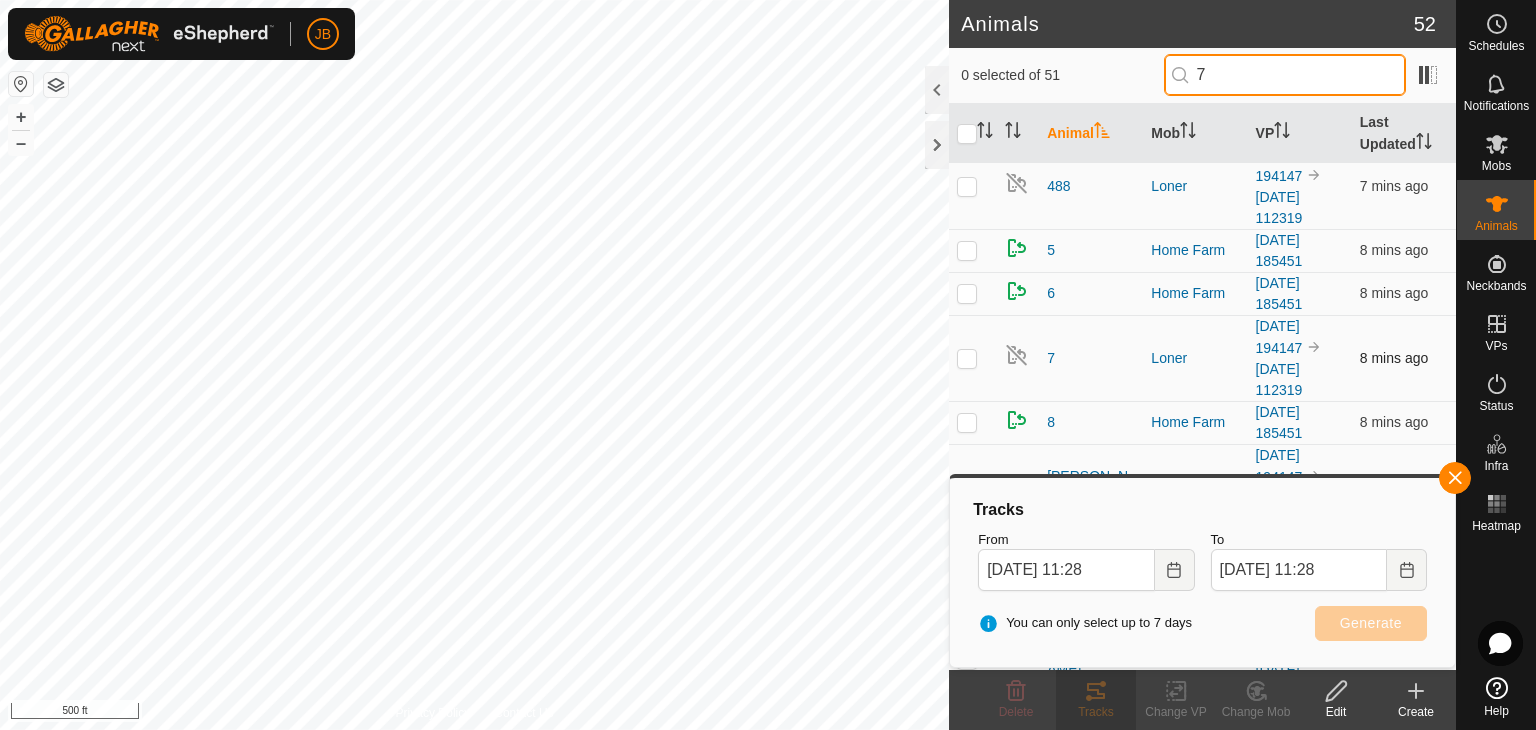 type on "7" 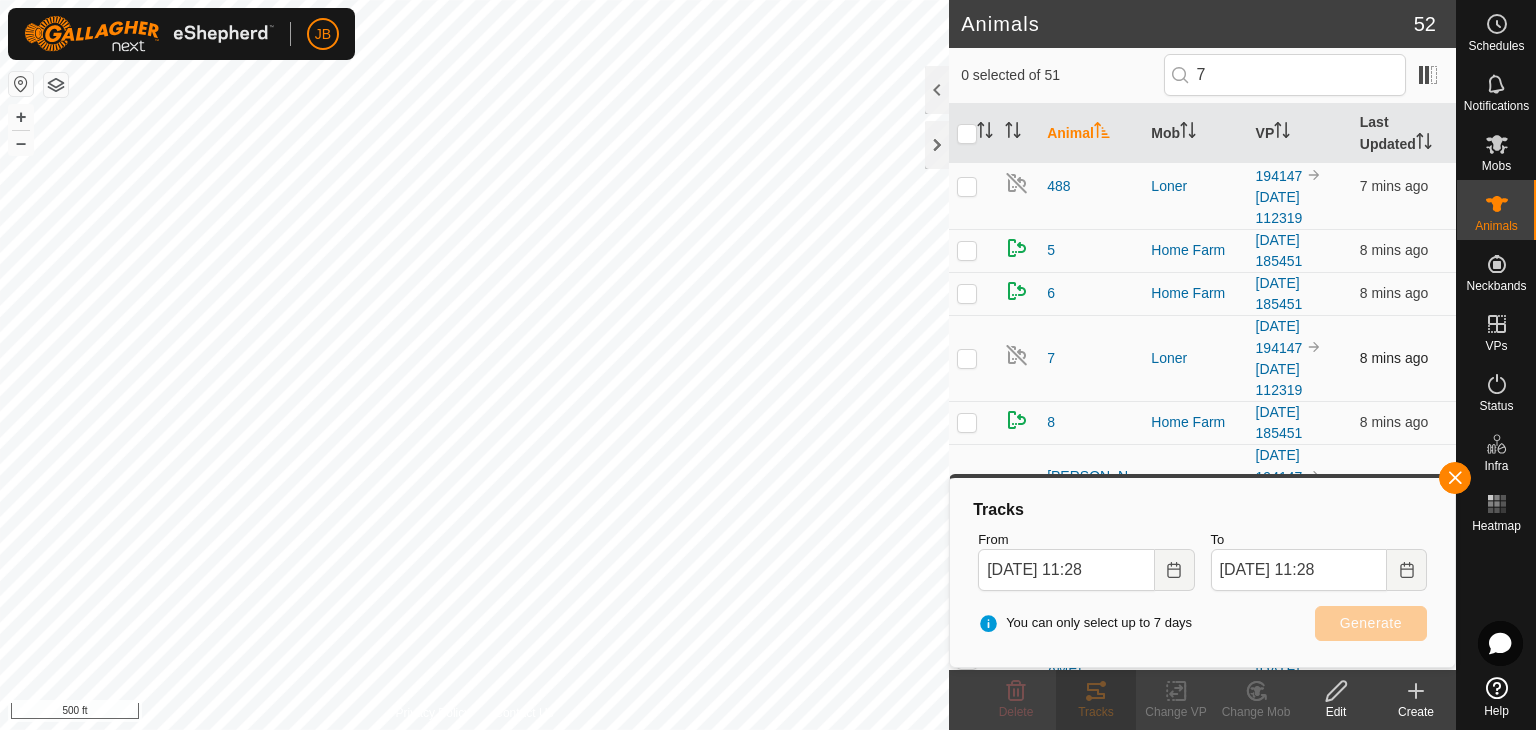click at bounding box center (967, 358) 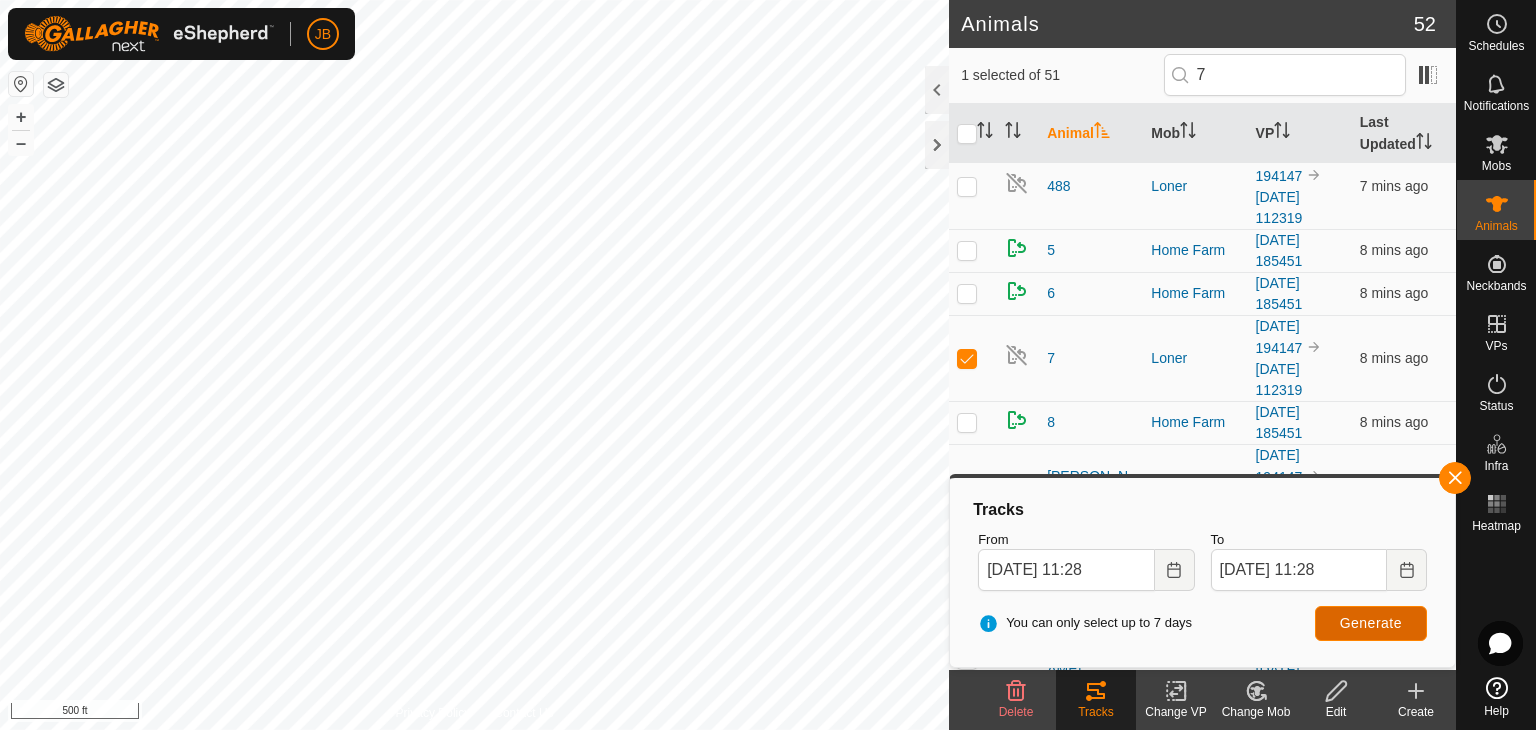 click on "Generate" at bounding box center (1371, 623) 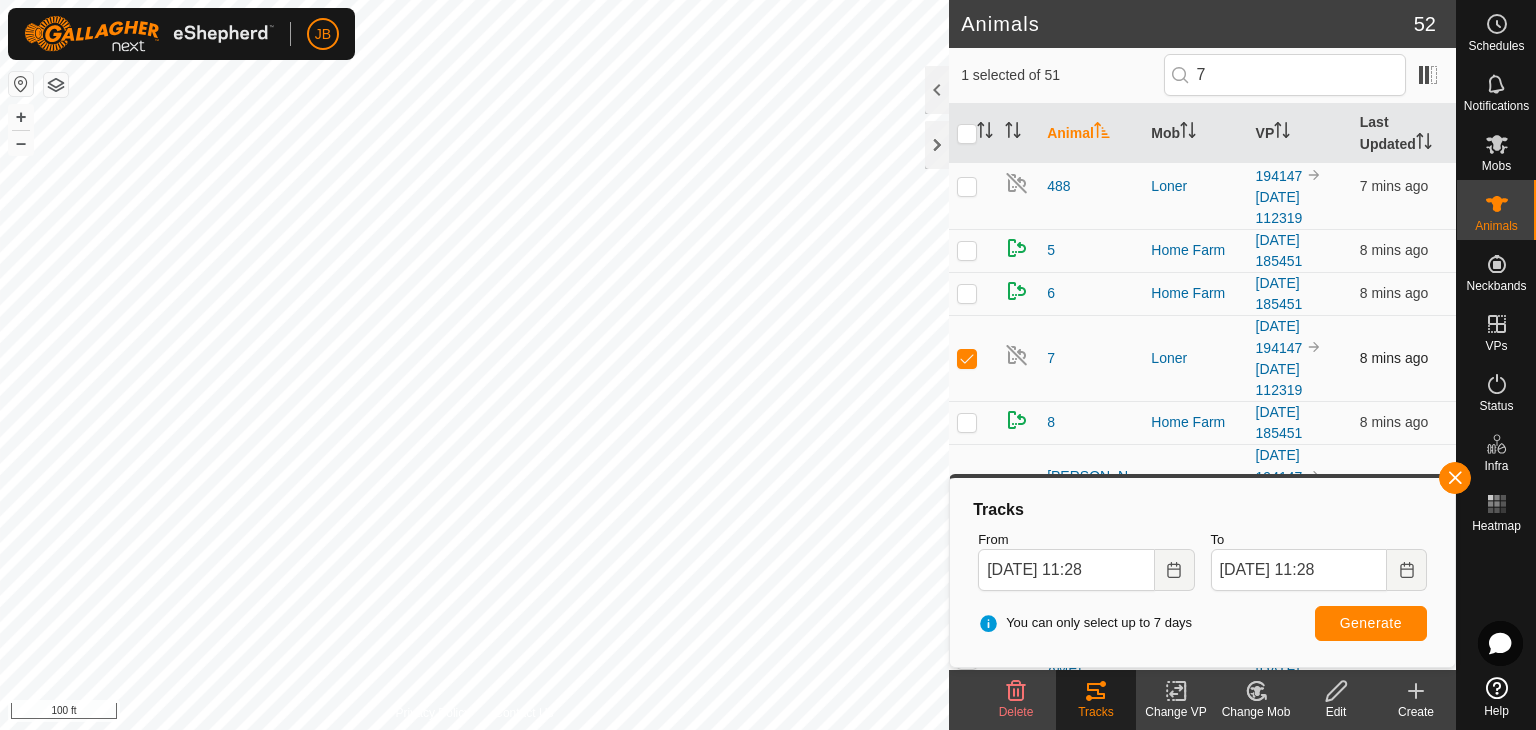 click at bounding box center (967, 358) 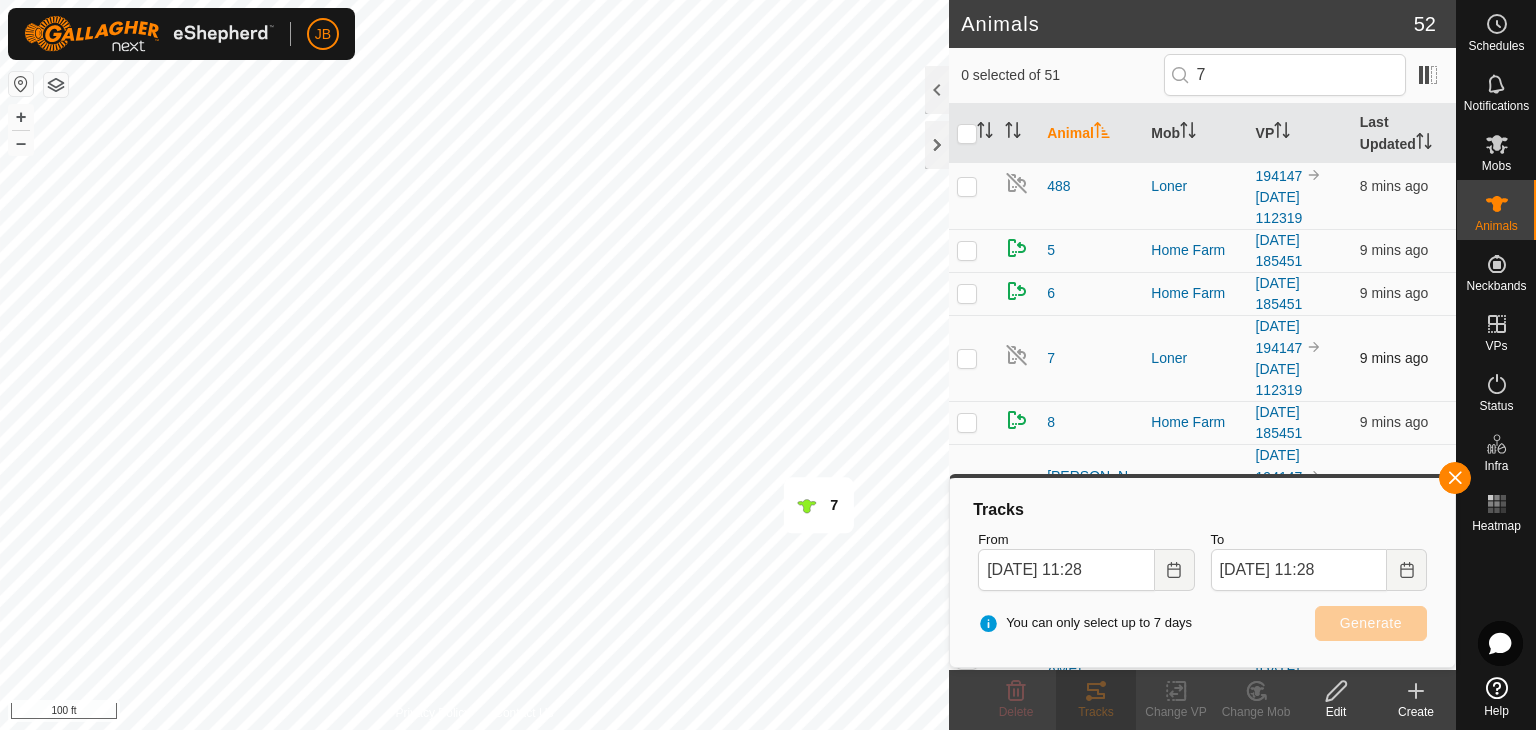 scroll, scrollTop: 0, scrollLeft: 0, axis: both 